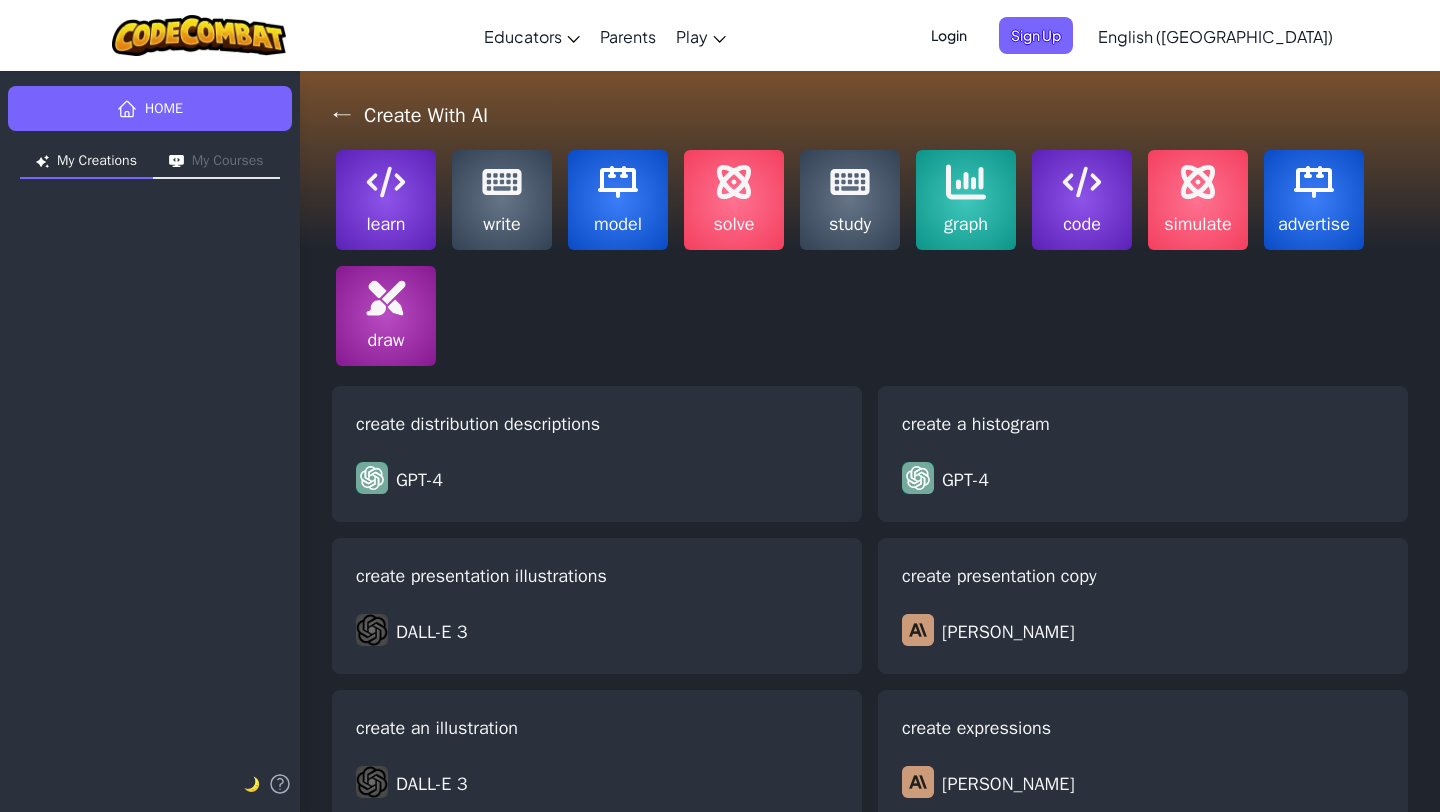 scroll, scrollTop: 0, scrollLeft: 0, axis: both 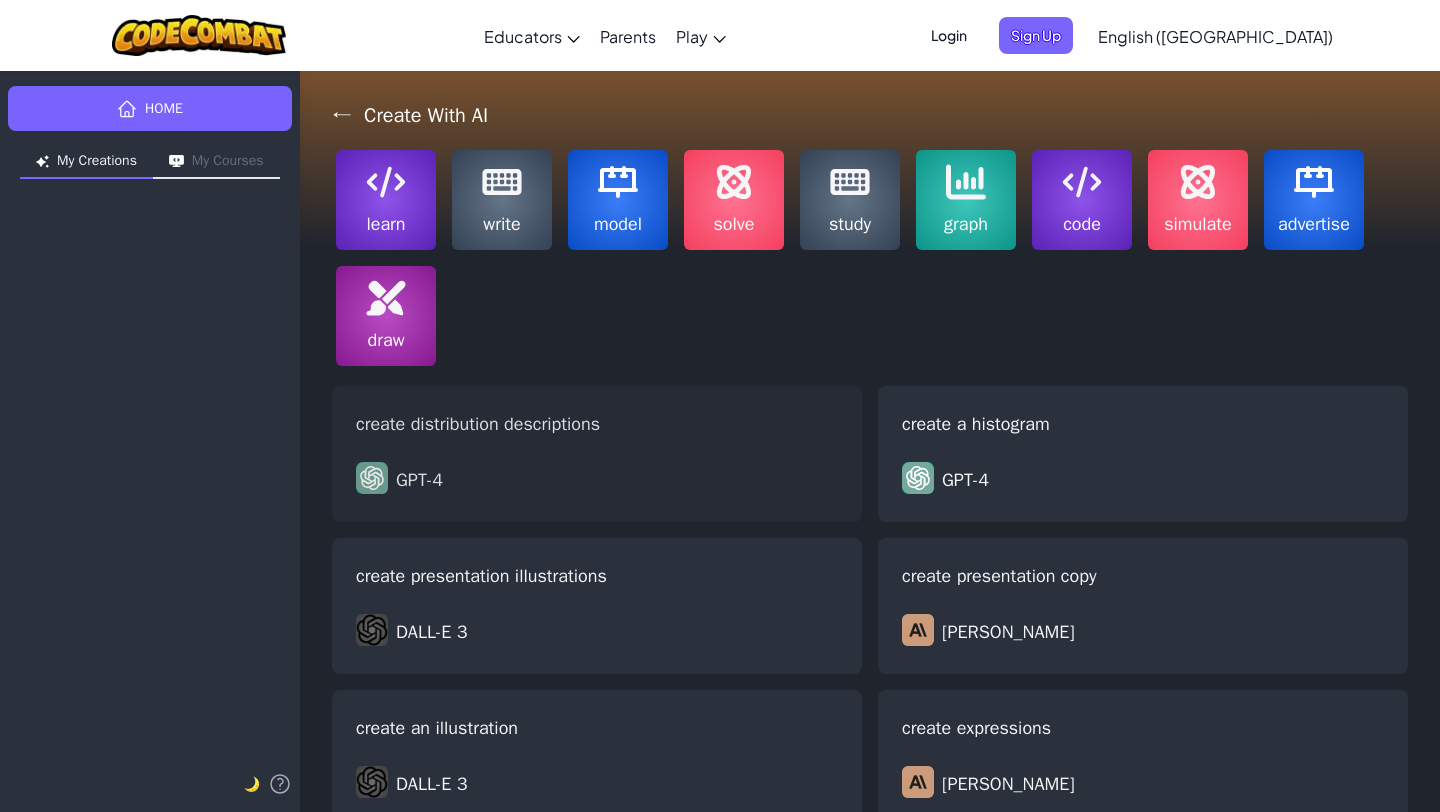 click on "create distribution descriptions   GPT-4" at bounding box center [597, 454] 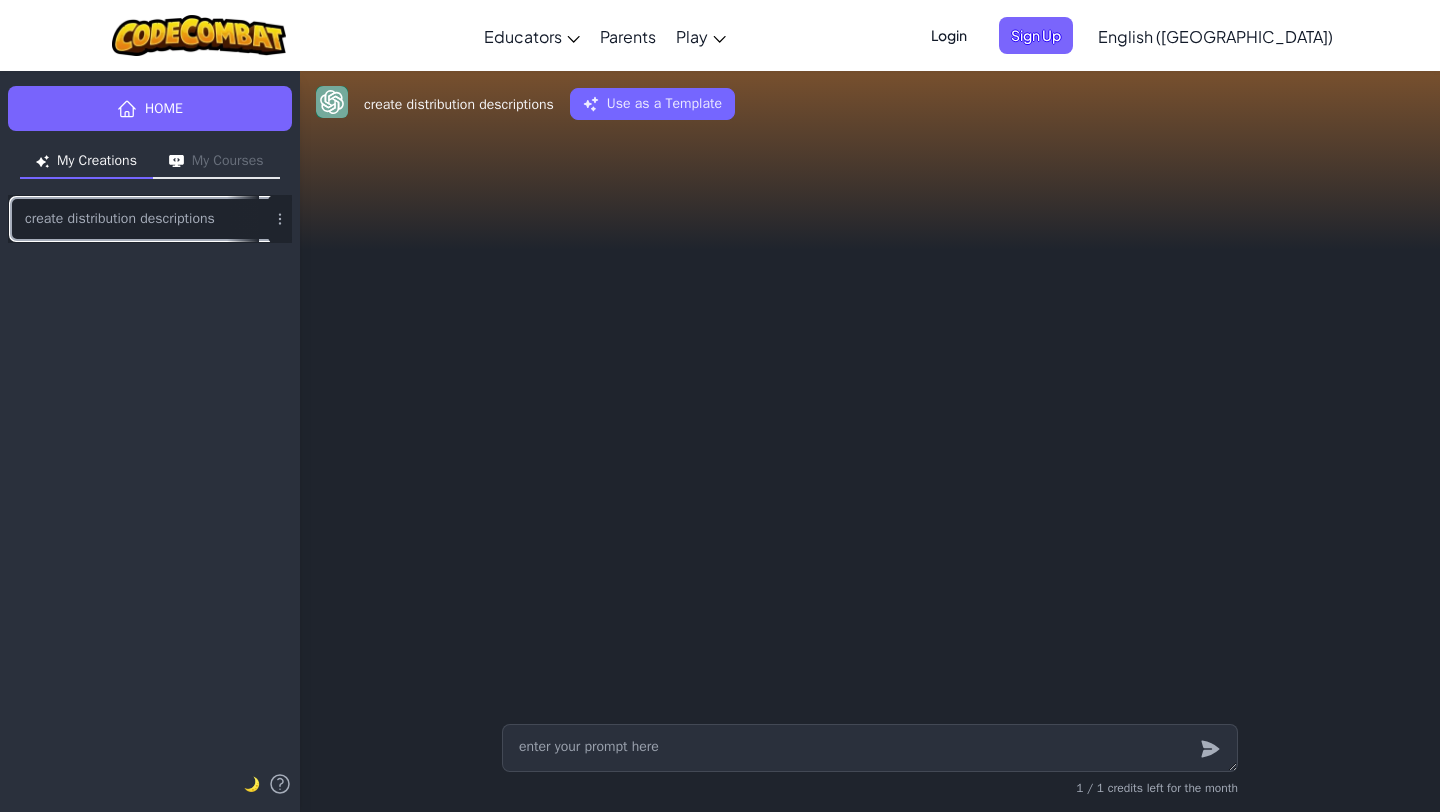 click on "create distribution descriptions" at bounding box center [120, 219] 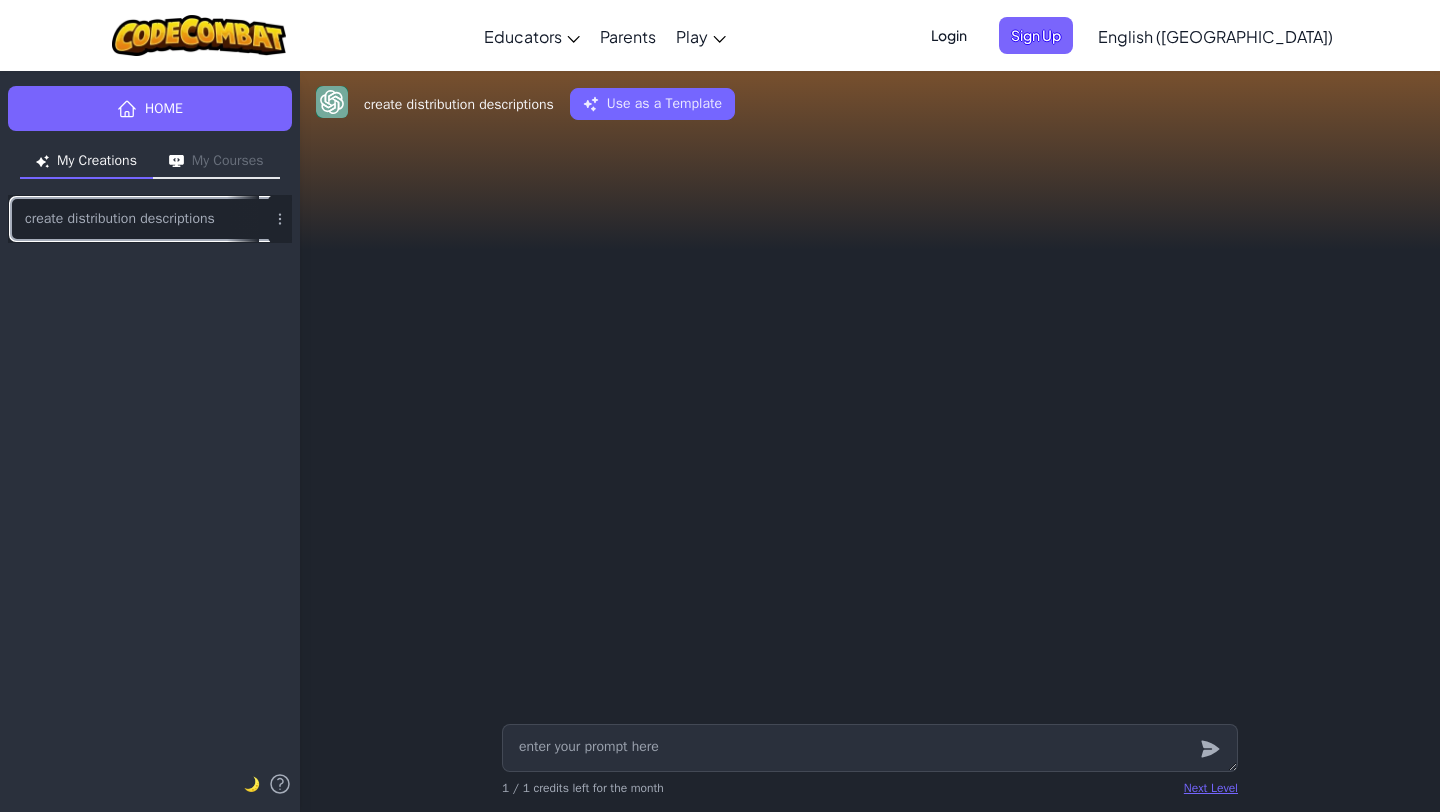click on "create distribution descriptions" at bounding box center (120, 219) 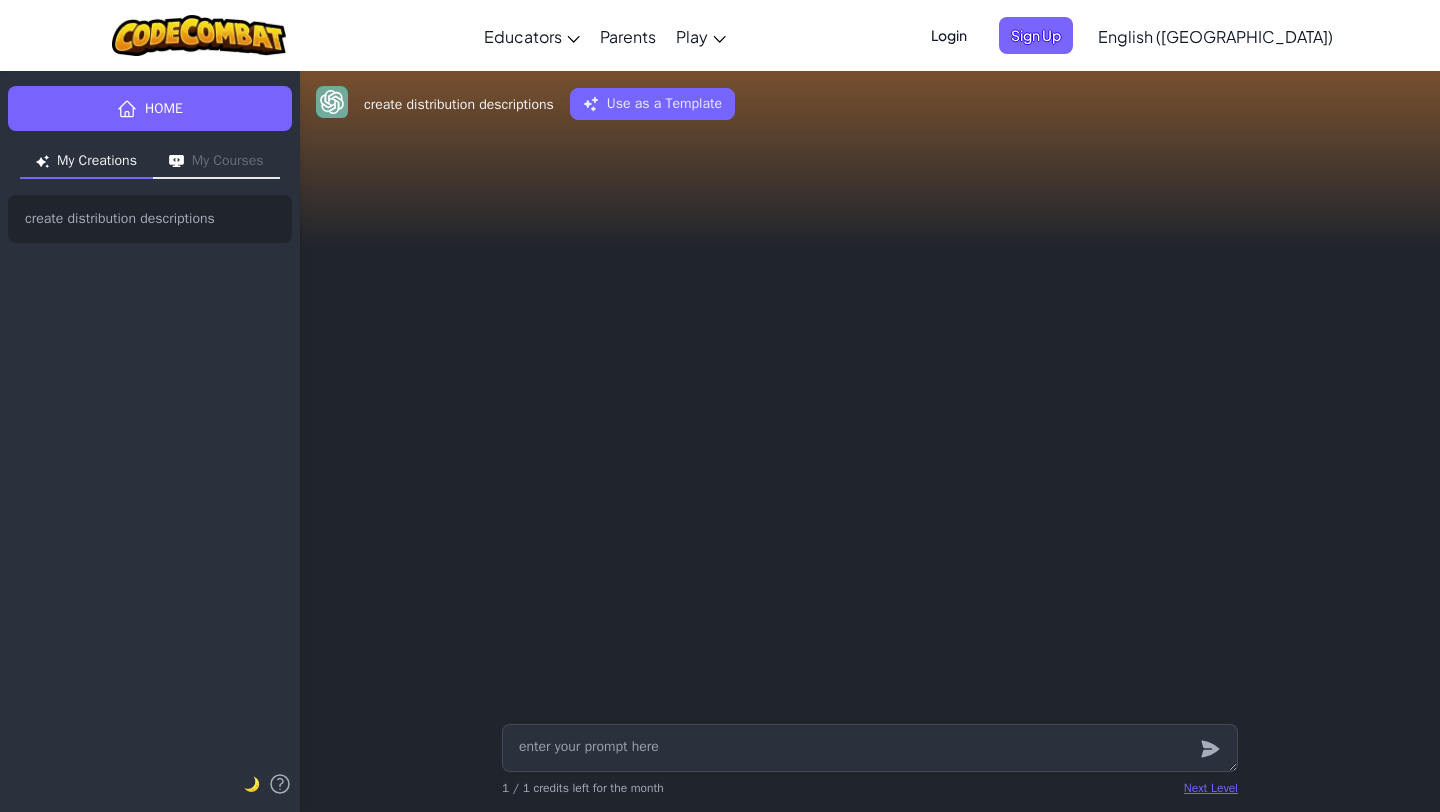 click on "My Creations" at bounding box center (86, 163) 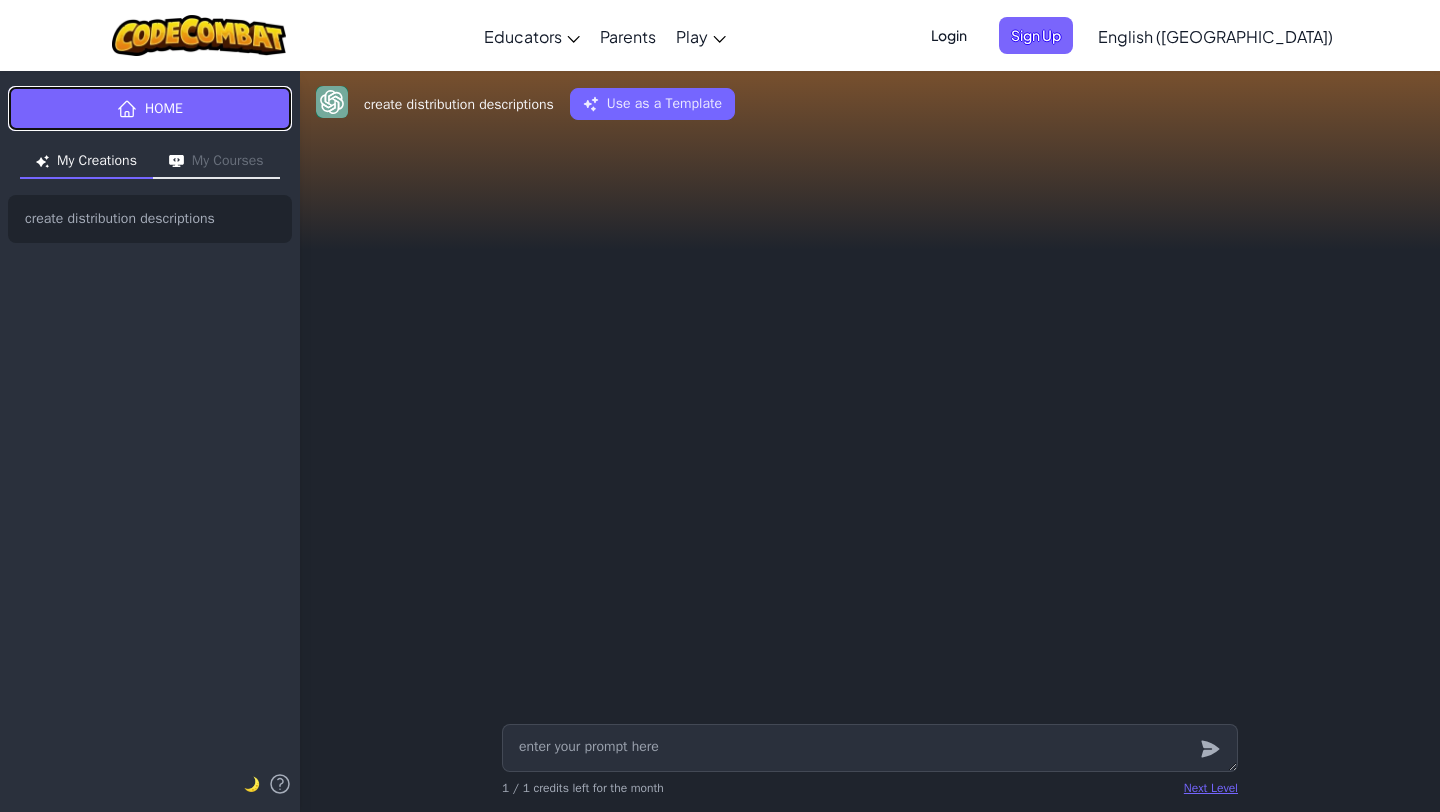 click on "Home" at bounding box center [150, 108] 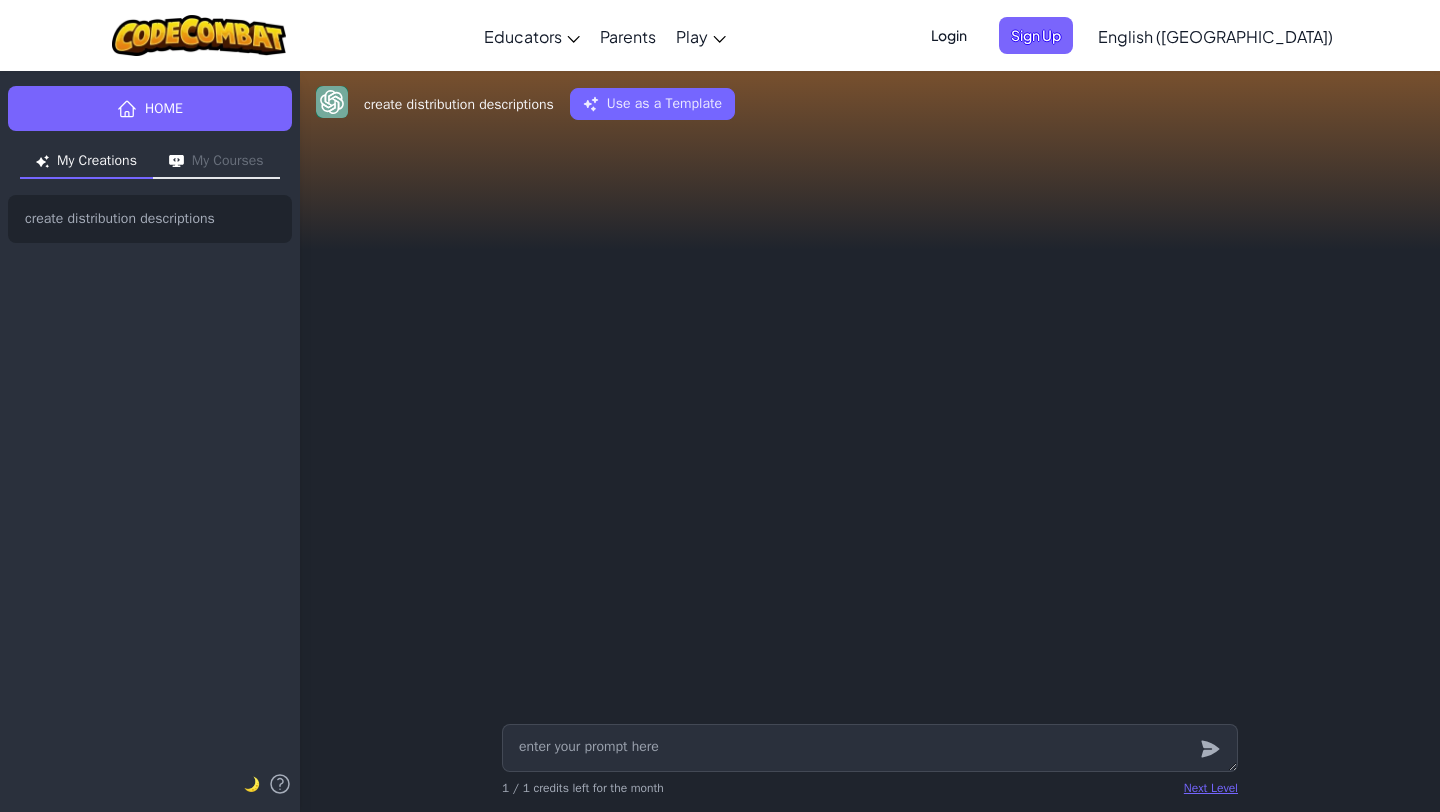 type on "x" 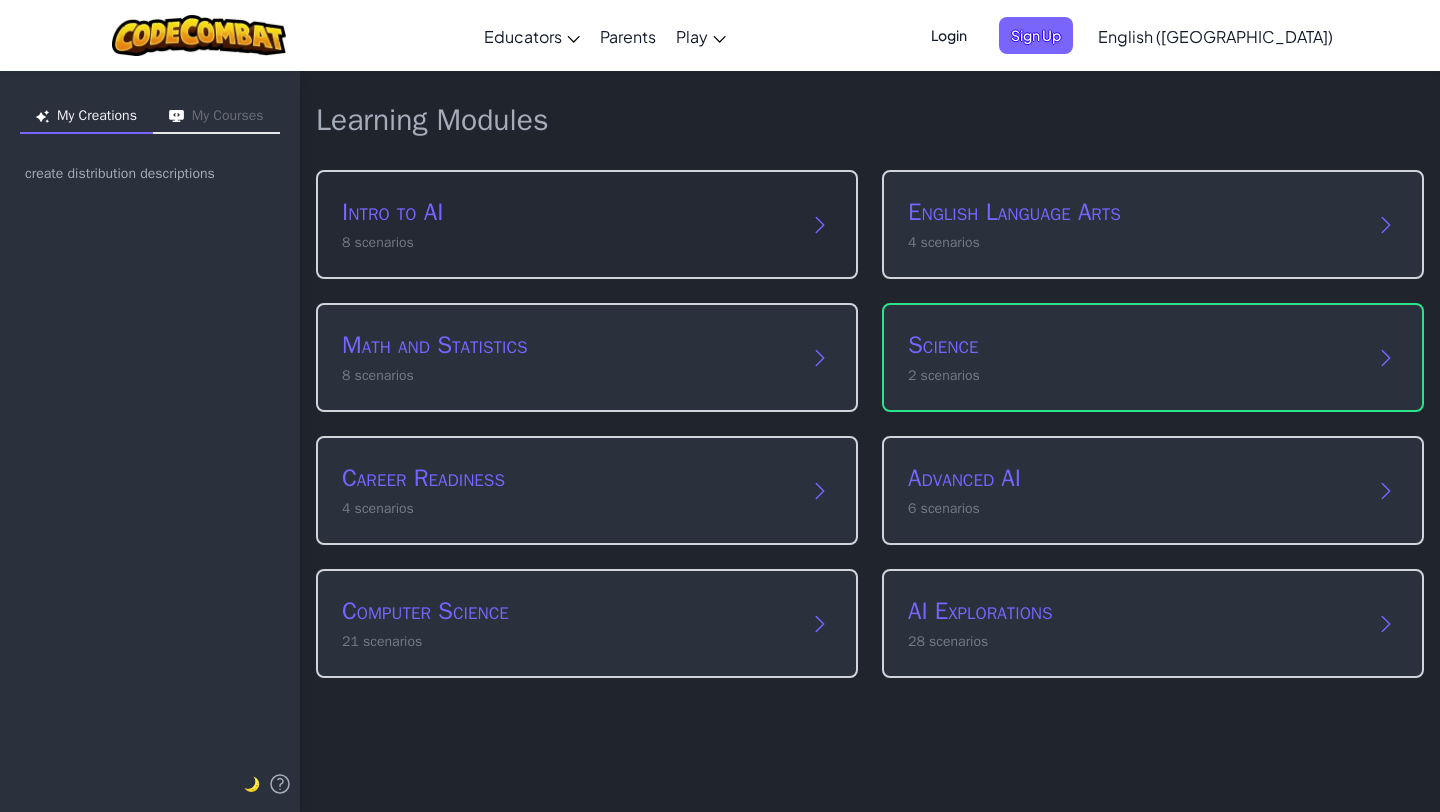 click on "8   scenarios" at bounding box center [567, 242] 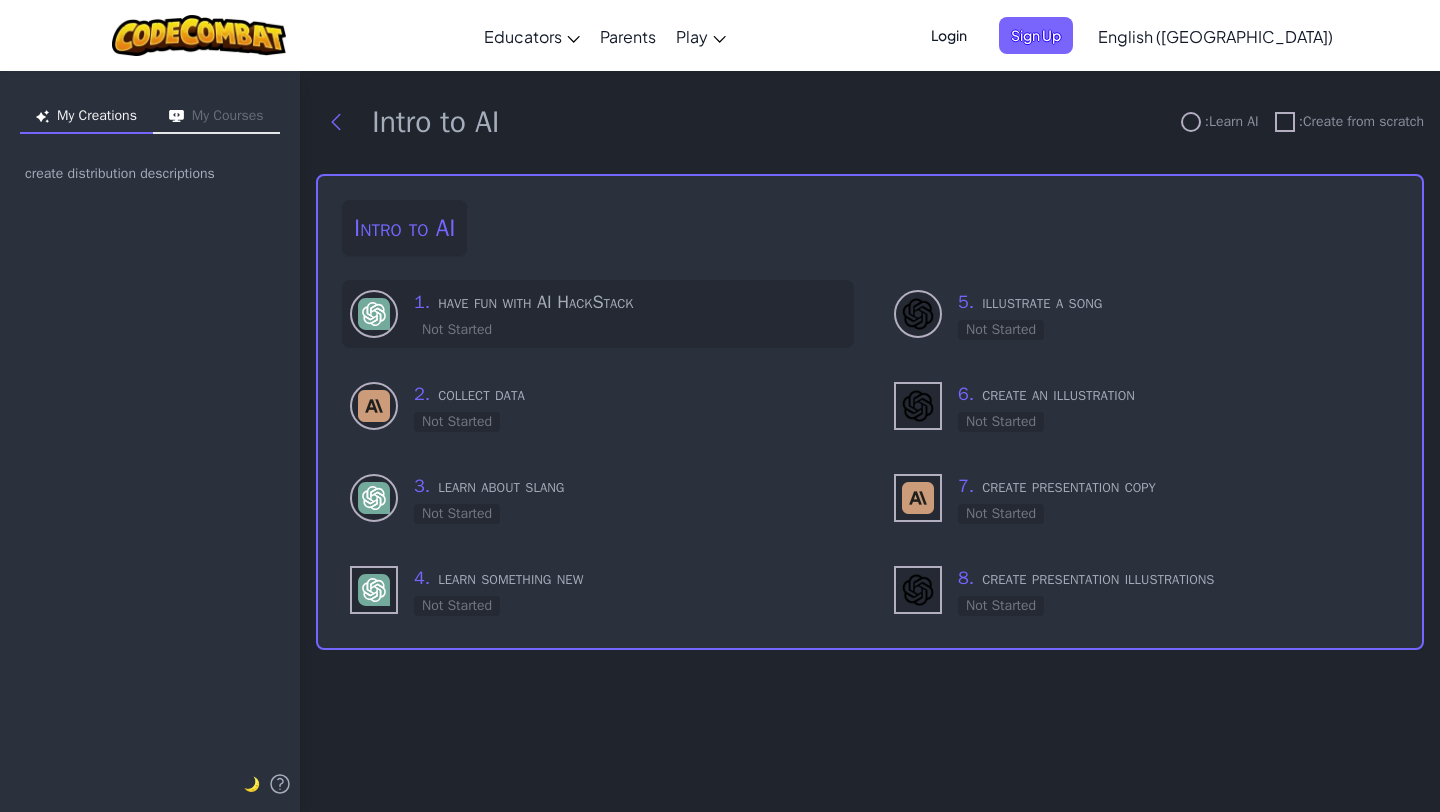 click on "1 . have fun with AI HackStack Not Started" at bounding box center (630, 314) 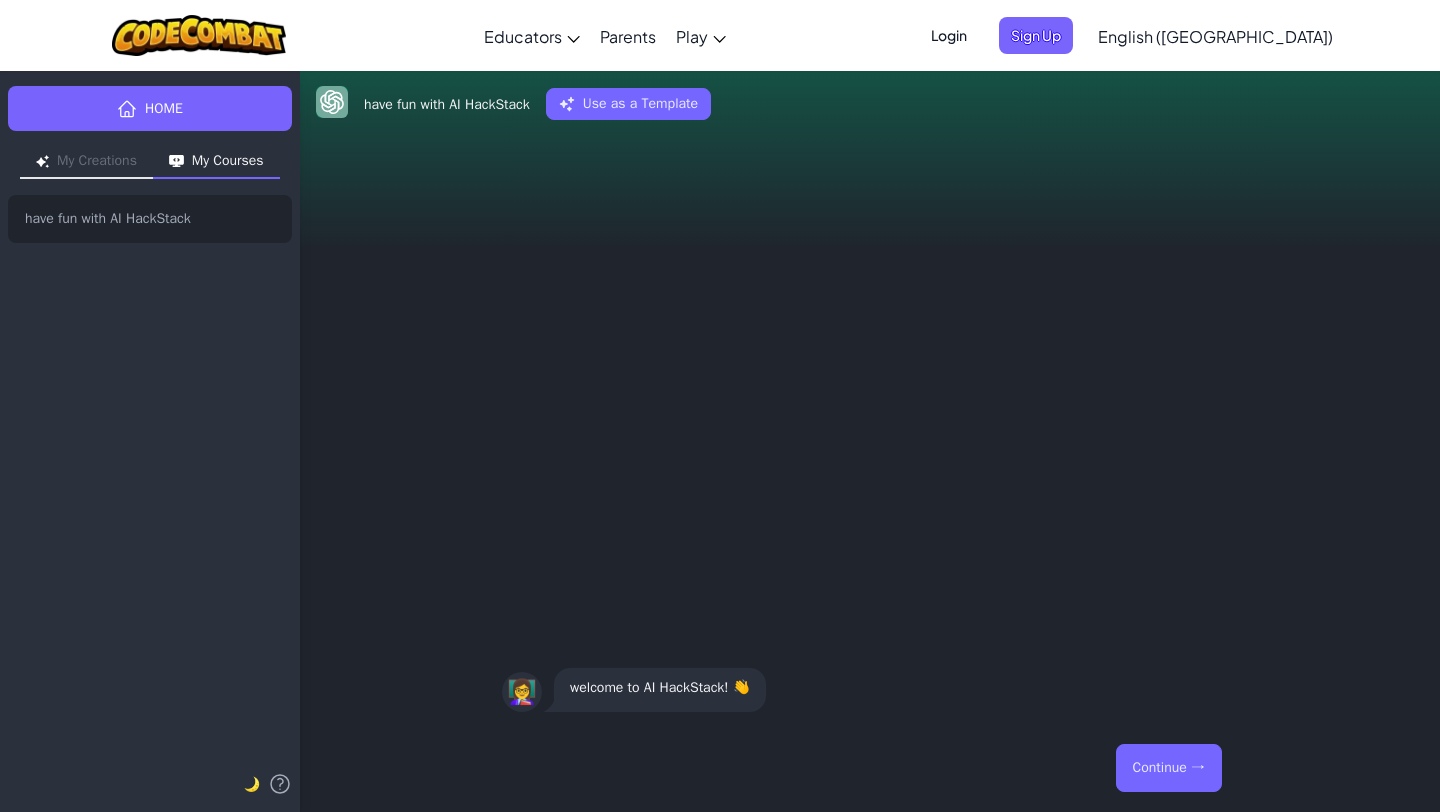 click on "Continue →" at bounding box center [1169, 768] 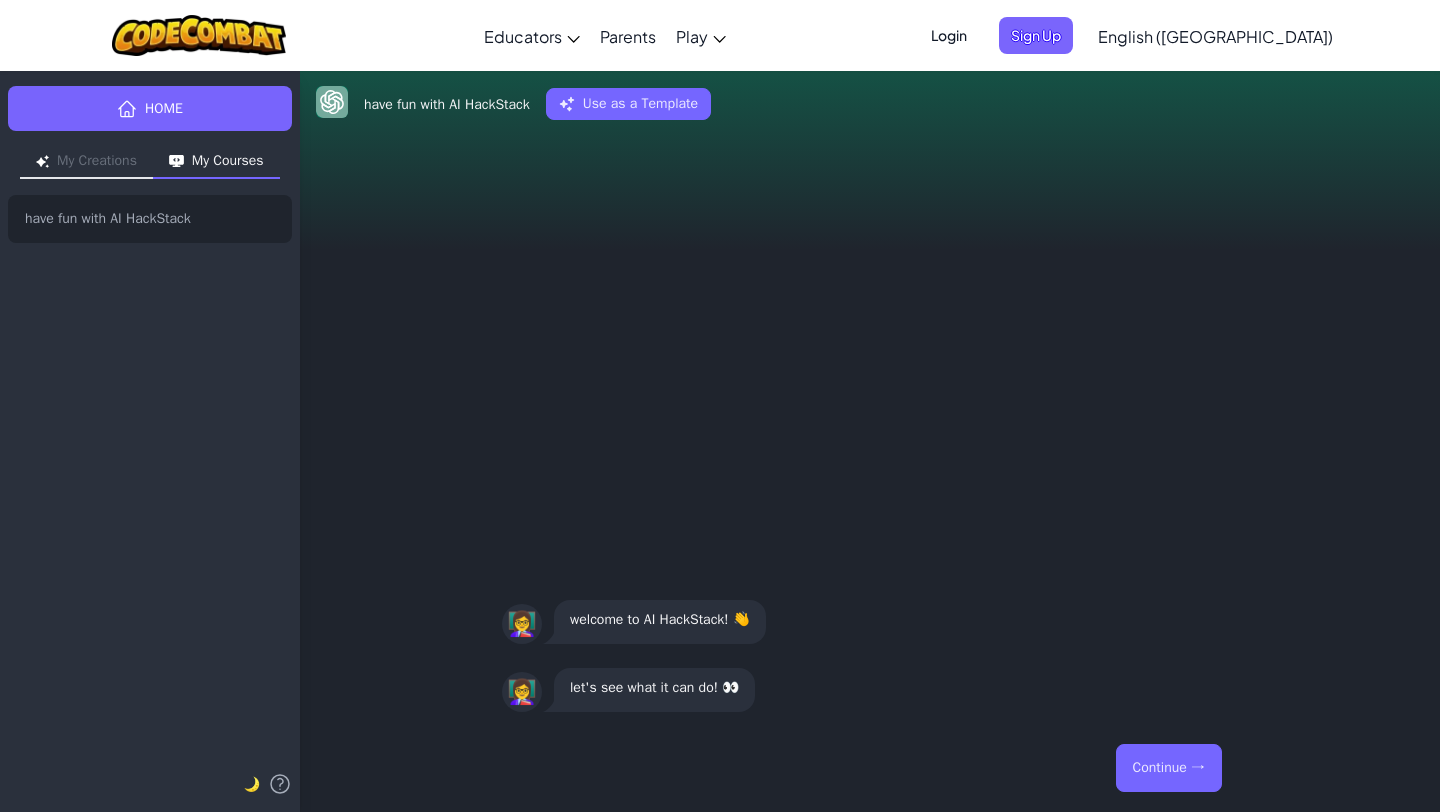 click on "Continue →" at bounding box center (1169, 768) 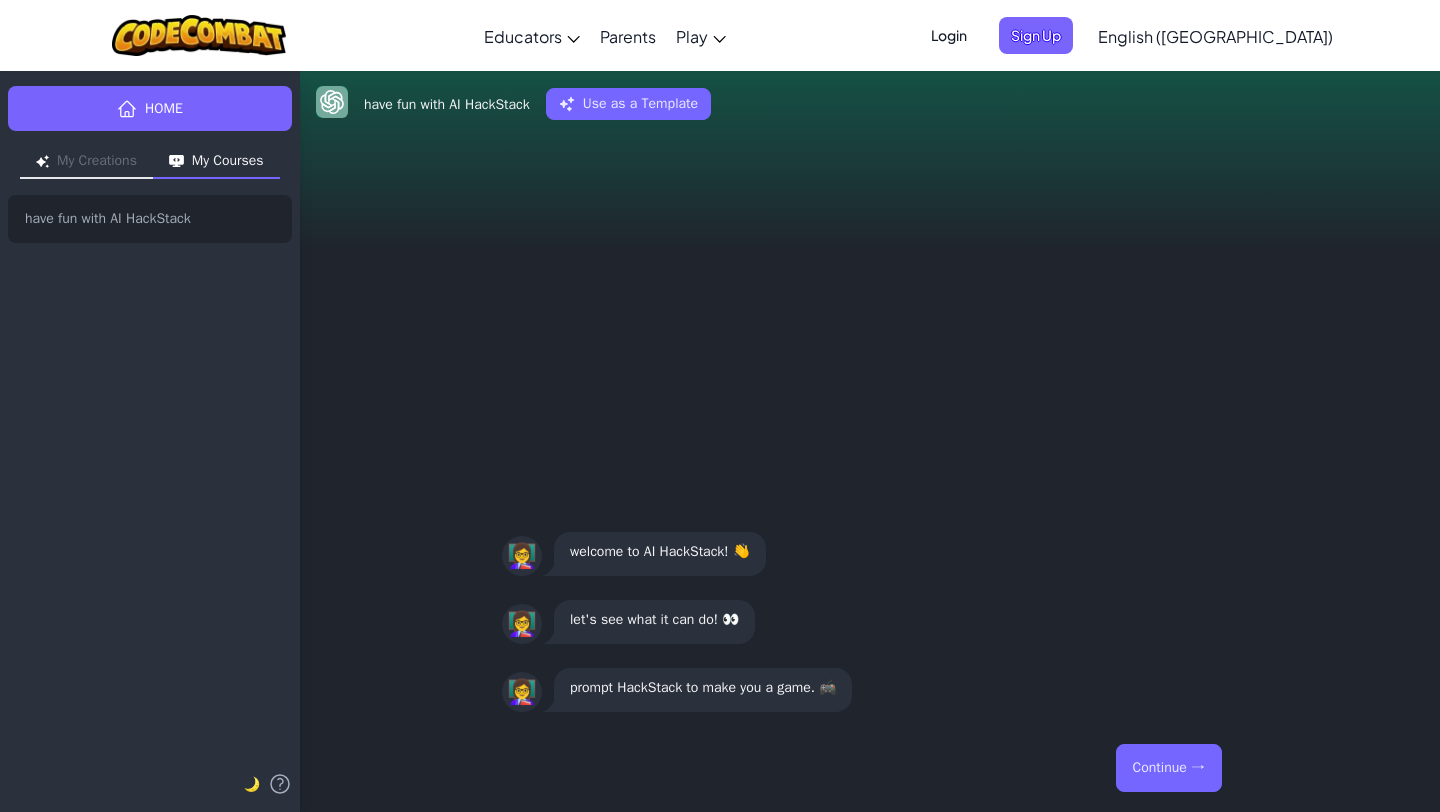 click on "Continue →" at bounding box center (1169, 768) 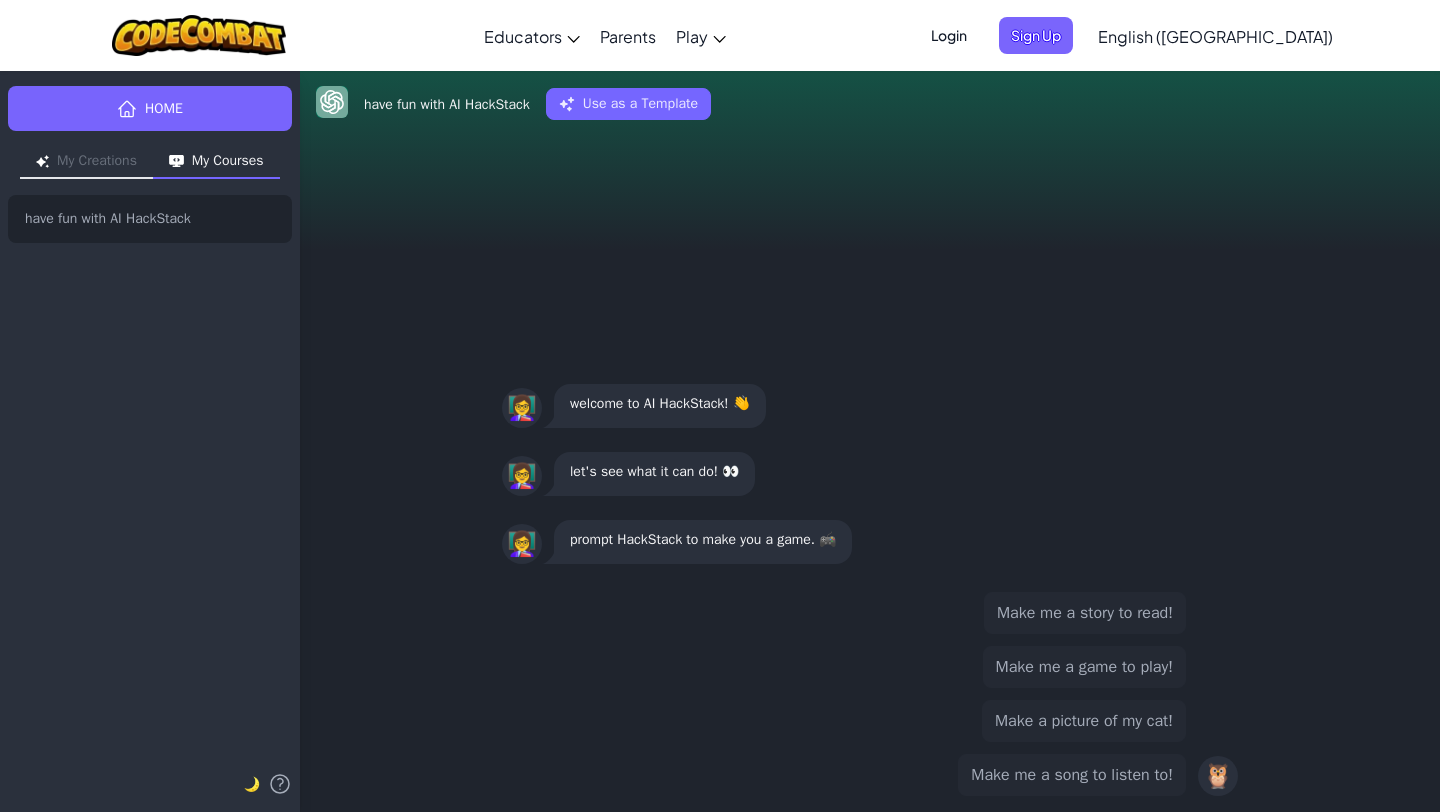 click on "Make me a game to play!" at bounding box center [1084, 667] 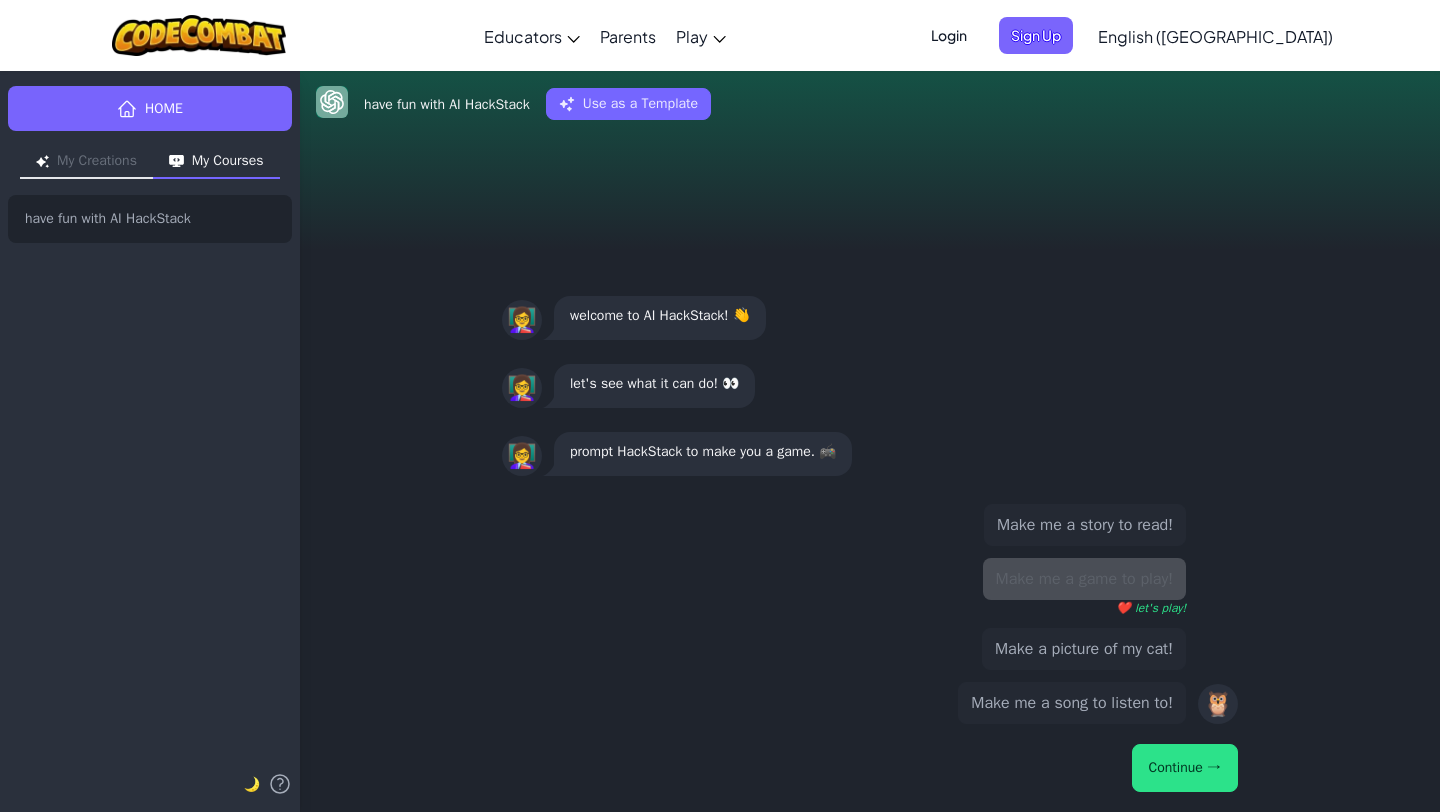 click on "Continue →" at bounding box center [1185, 768] 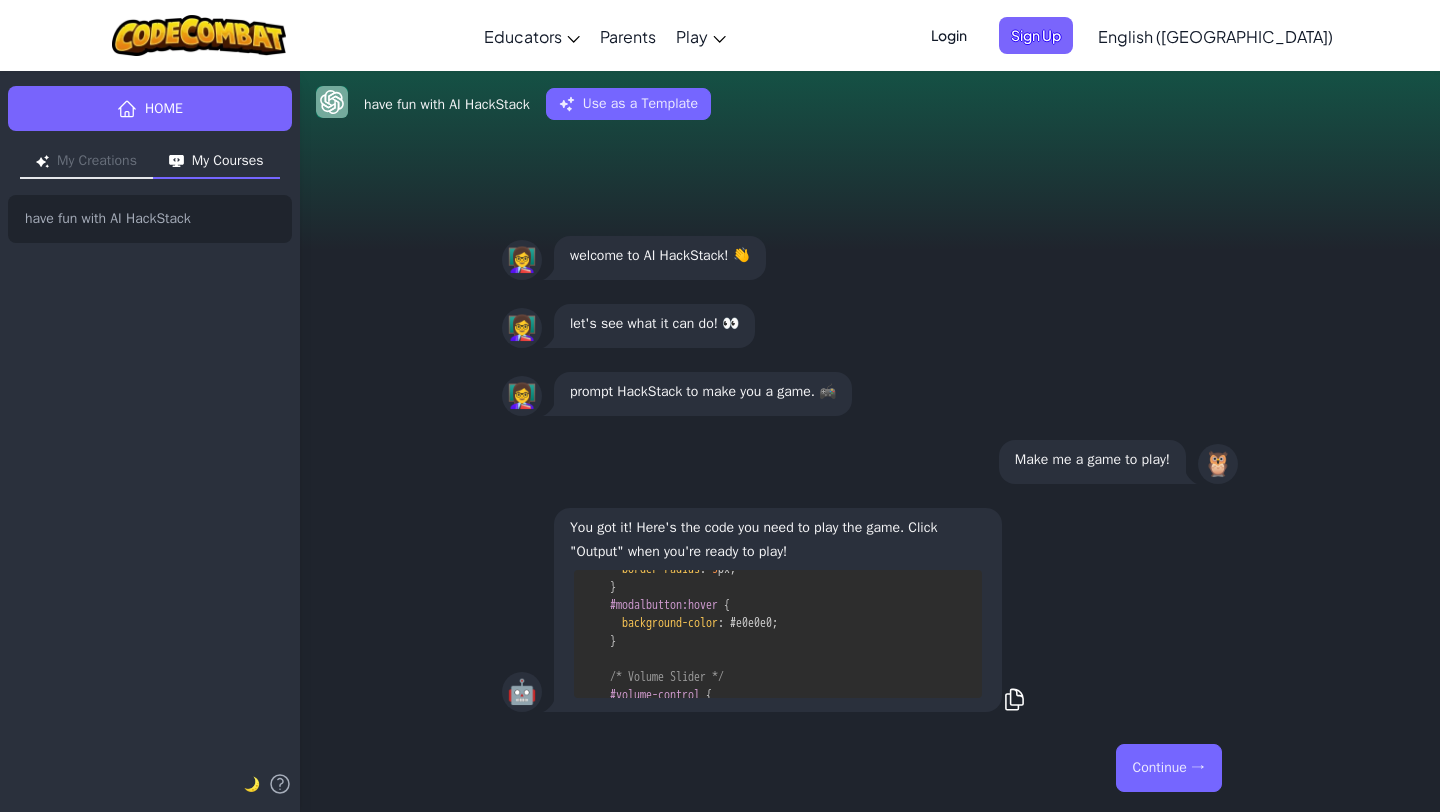 scroll, scrollTop: 2374, scrollLeft: 0, axis: vertical 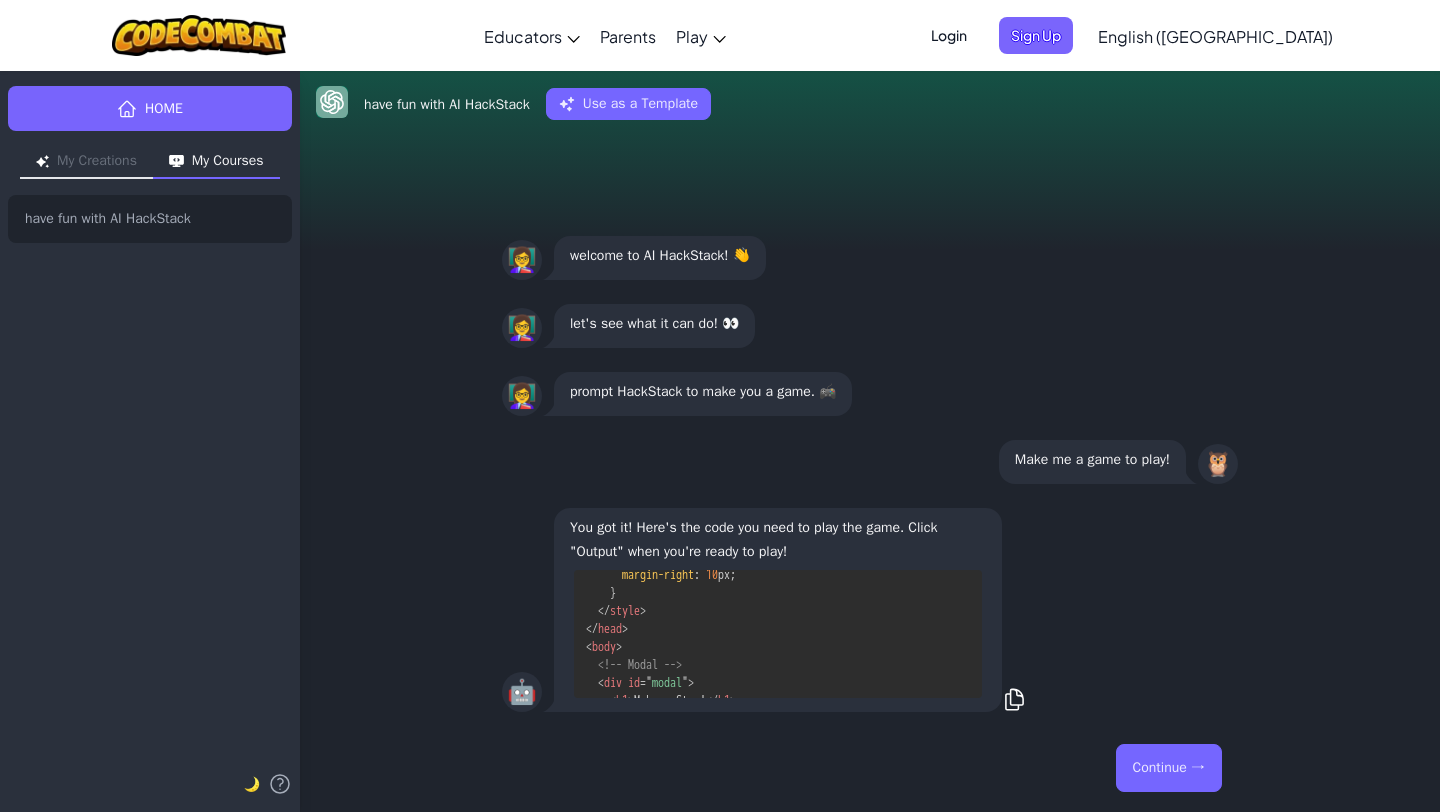 click on "<!-- file: index.html -->
<! DOCTYPE   html >
< html   lang = " en " >
< head >
< meta   charset = " UTF-8 " >
< meta   name = " viewport "   content = " width=device-width, initial-scale=1.0 " >
< title > Geometric Merge Game </ title >
< link   href = " [URL][DOMAIN_NAME] "   rel = " stylesheet " >
< style >
body   {
margin :   0 ;
font-family :   'Plus Jakarta Sans' ,  sans-serif ;
background-color :   #20252d ;   /* Page background color */
color :   white ;   /* Font color */
display :  flex ;
justify-content :  center ;
align-items :  center ;
height :   100 vh ;
overflow :  hidden ;
flex-direction :  column ;
}
#ui   {
text-align :  center ;
margin-bottom :   10 px ;
display :  none ;   /* Hidden until the game starts */
}
#ui  div   {
:   5 px ;" at bounding box center (778, 634) 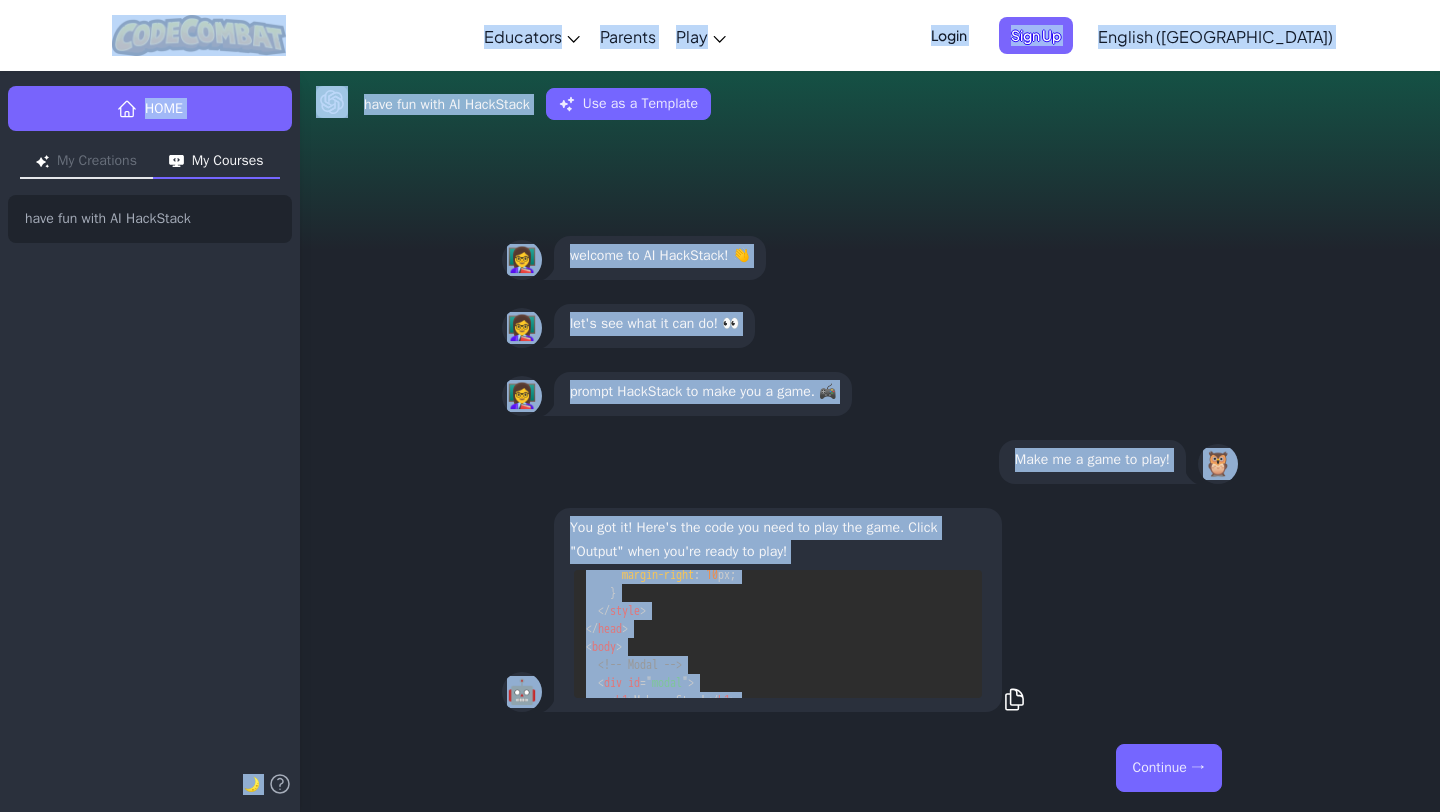 click on "<!-- Modal -->" at bounding box center [640, 665] 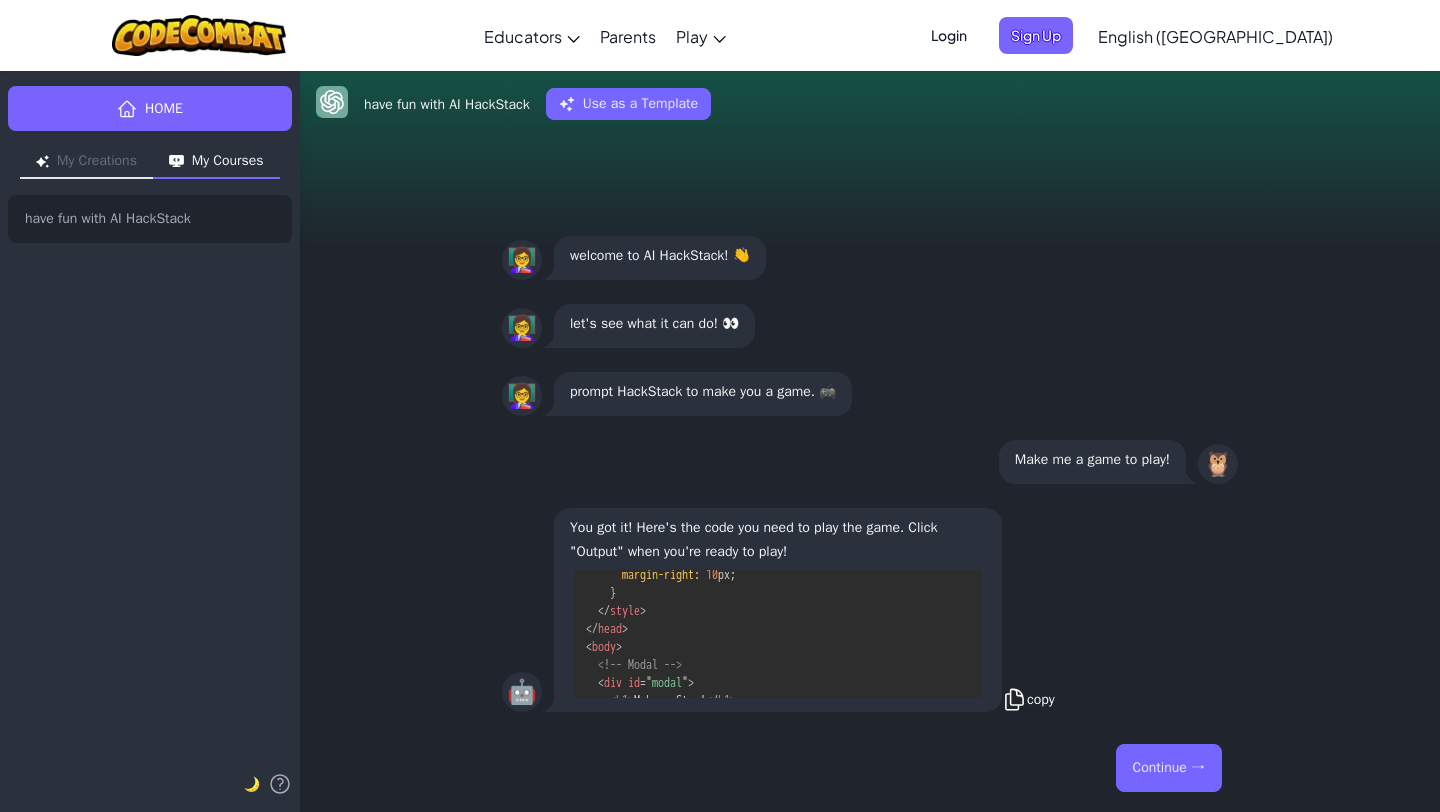 click 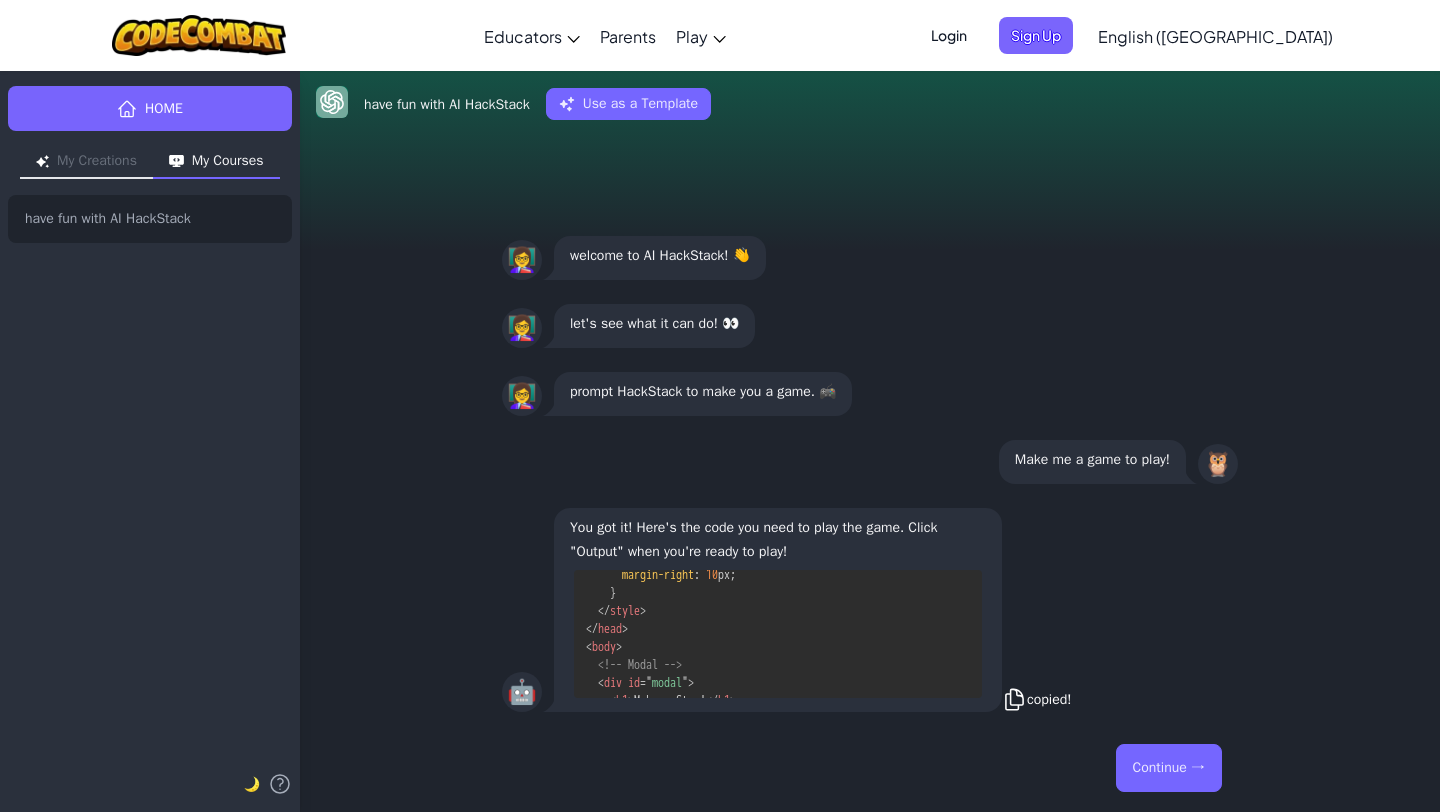 click 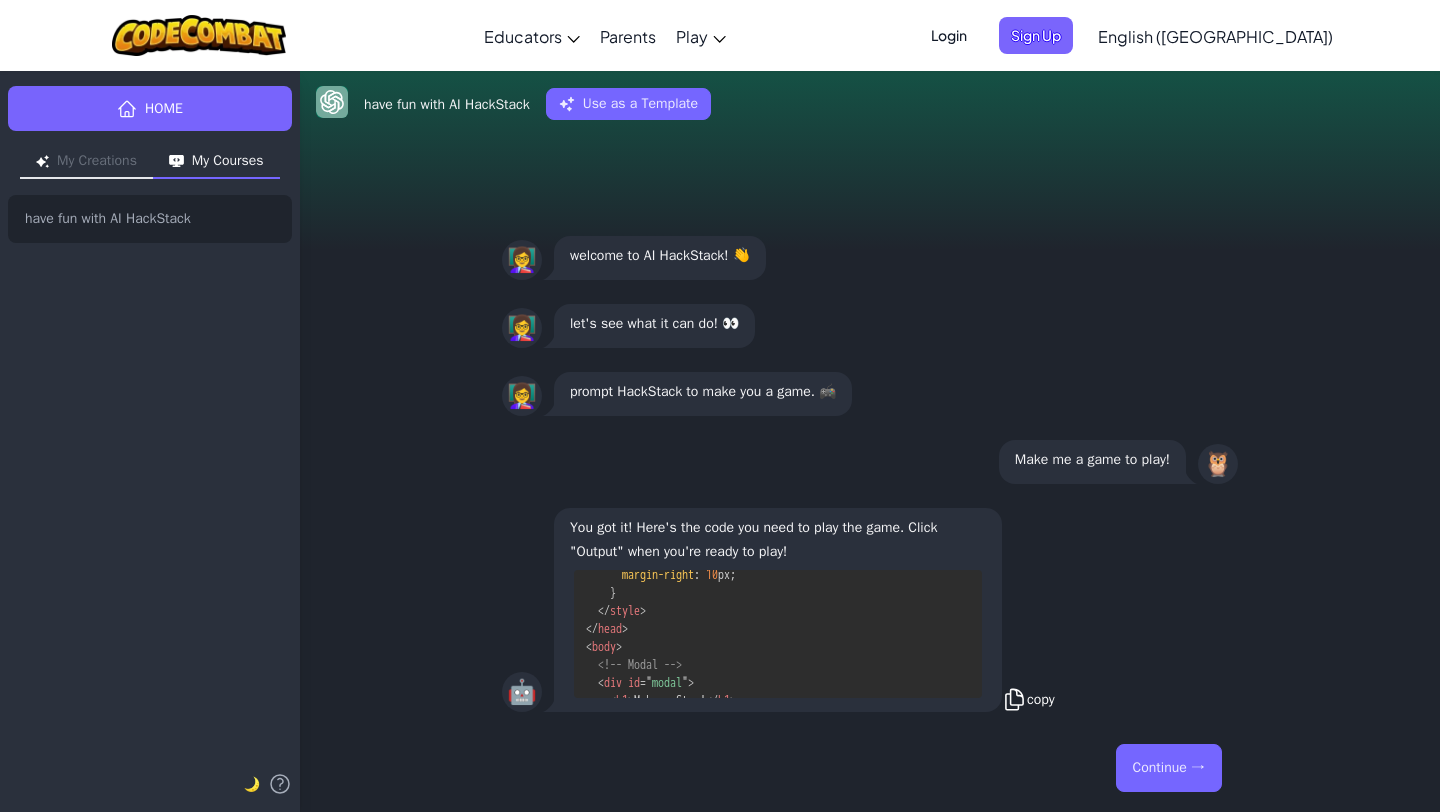 click 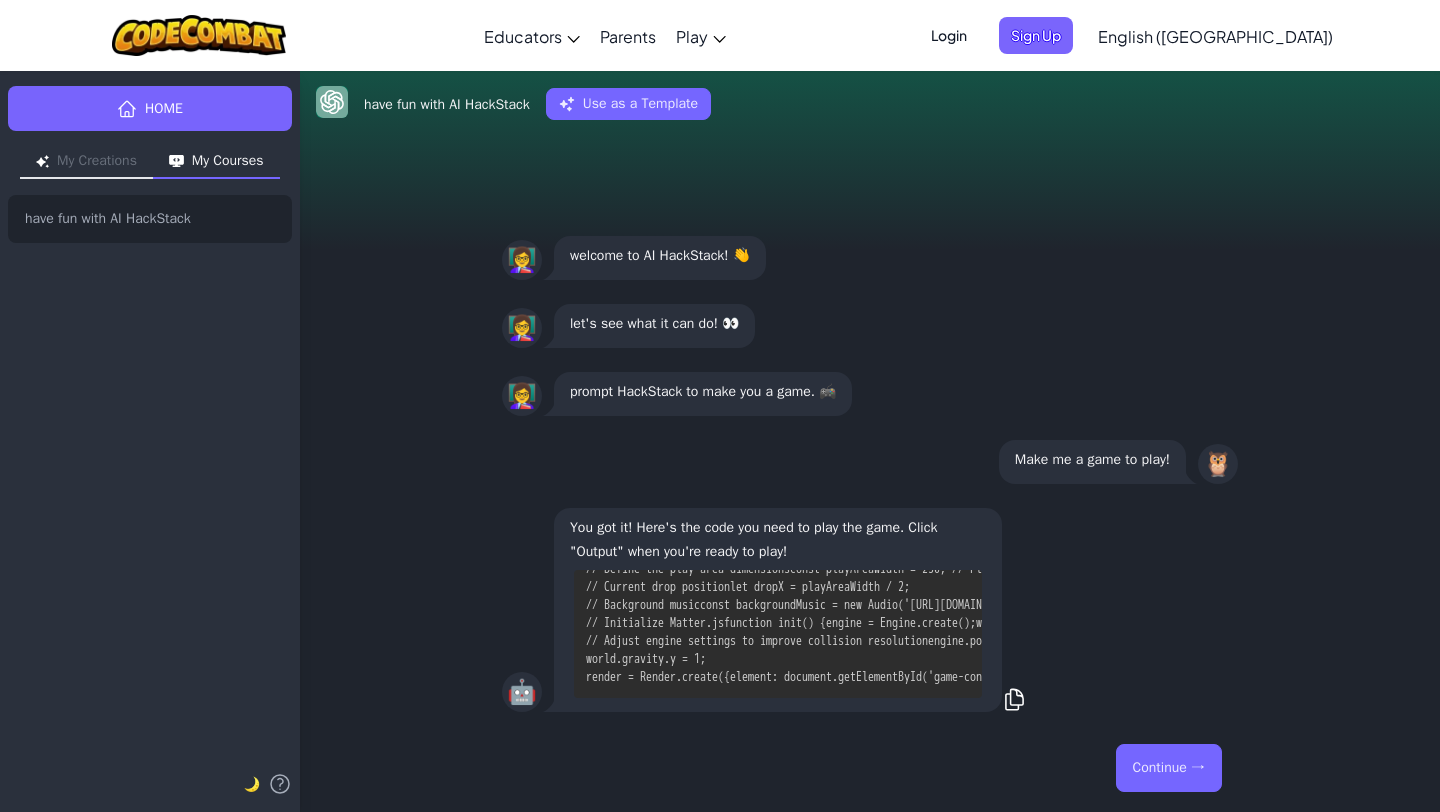 scroll, scrollTop: 3802, scrollLeft: 0, axis: vertical 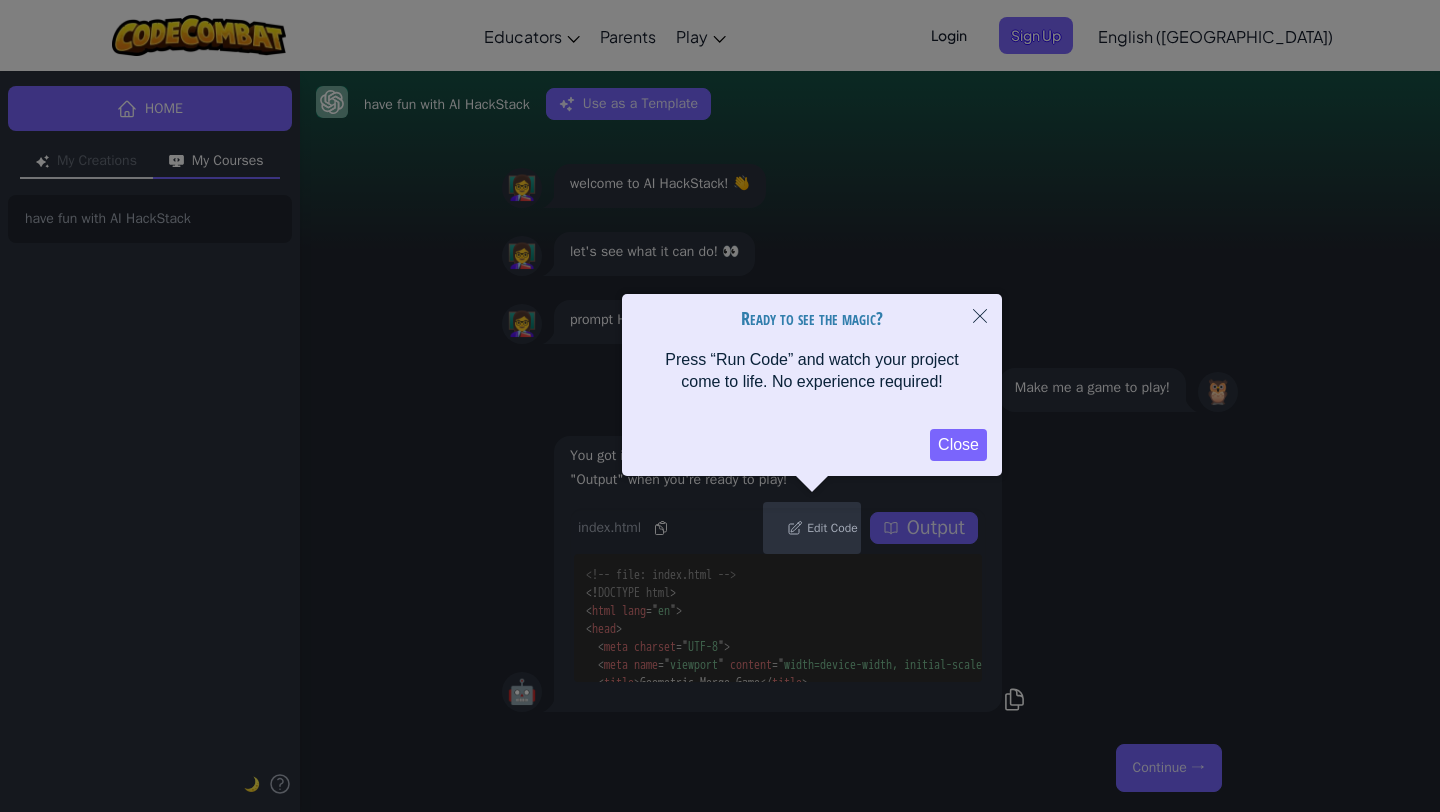click at bounding box center [980, 317] 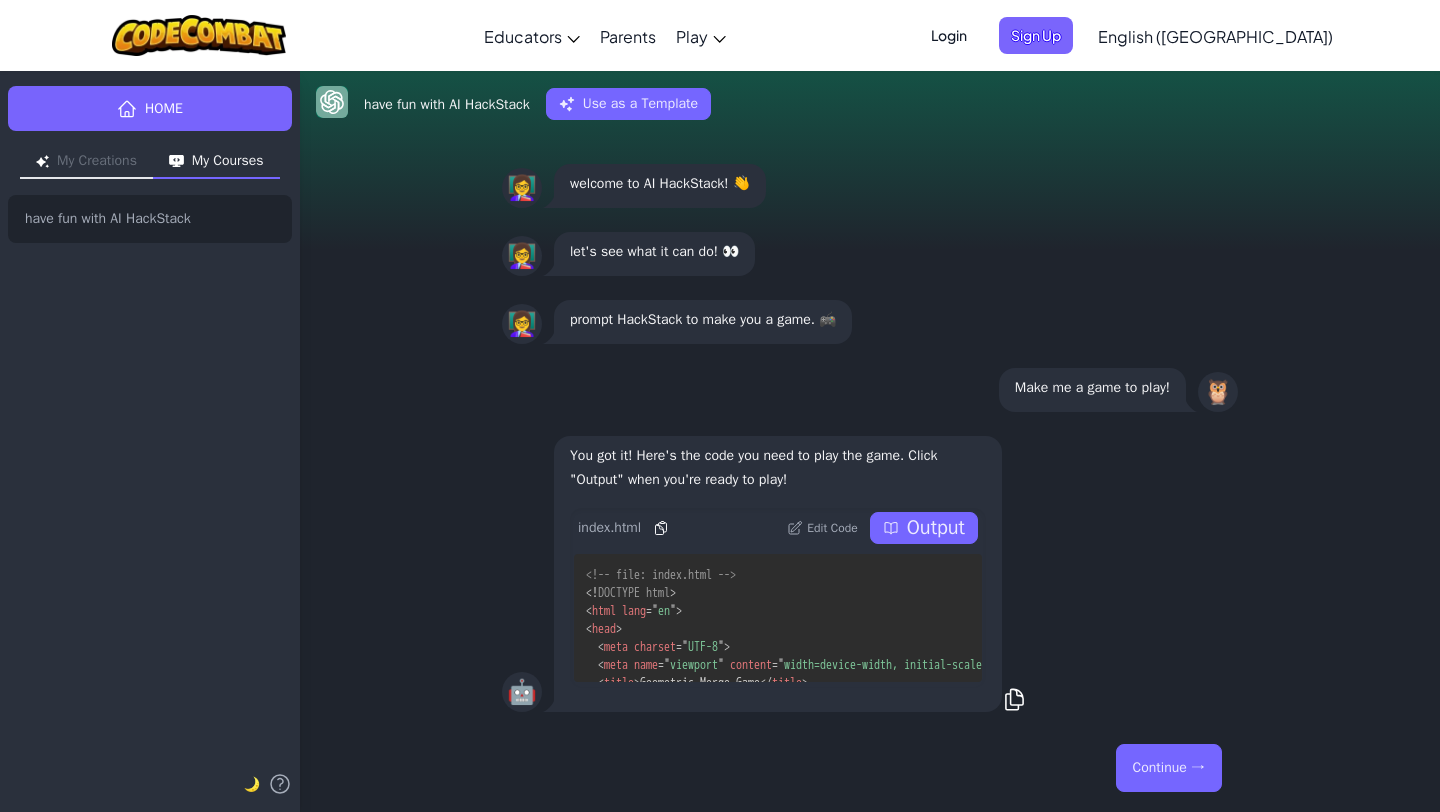 click on "Output" at bounding box center [936, 528] 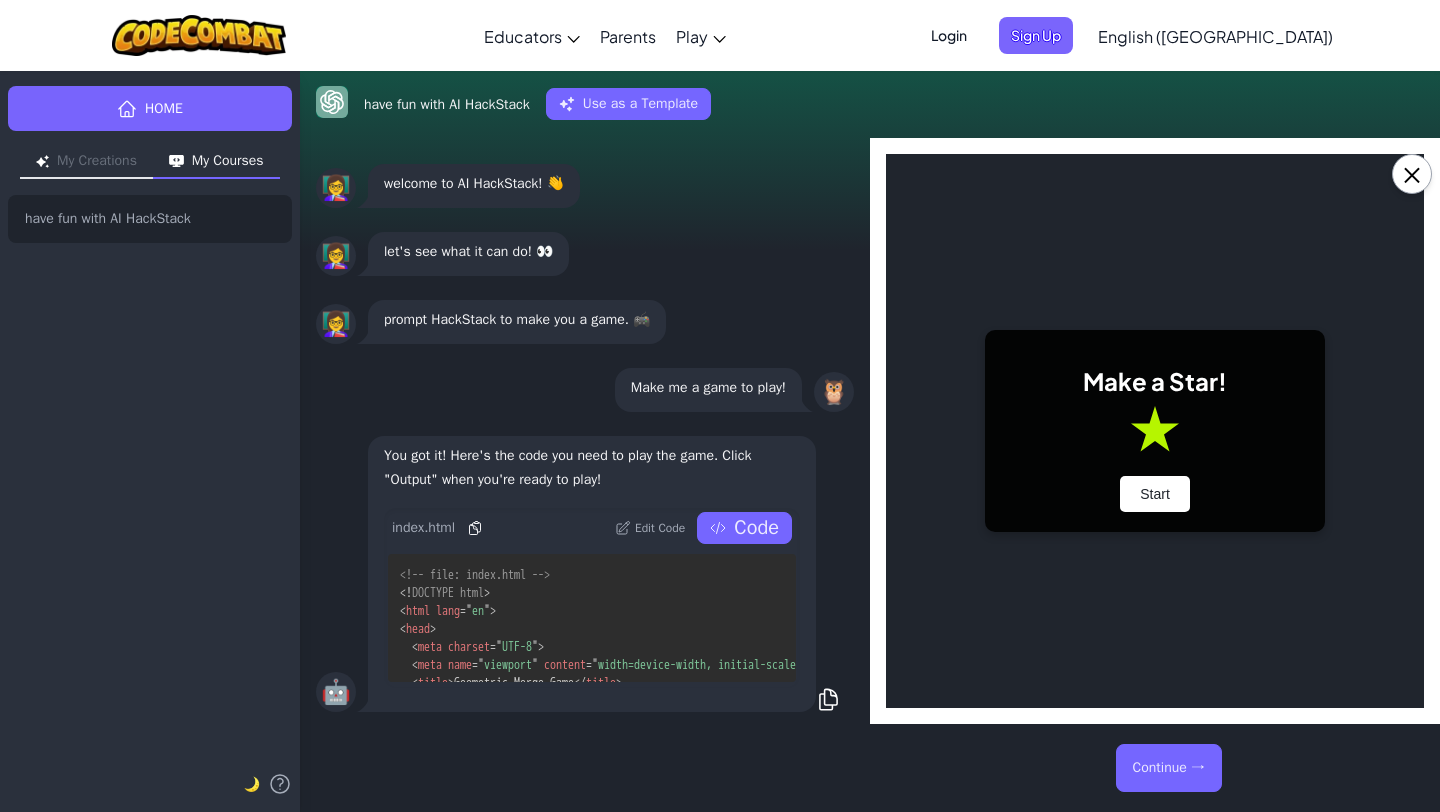 scroll, scrollTop: 0, scrollLeft: 0, axis: both 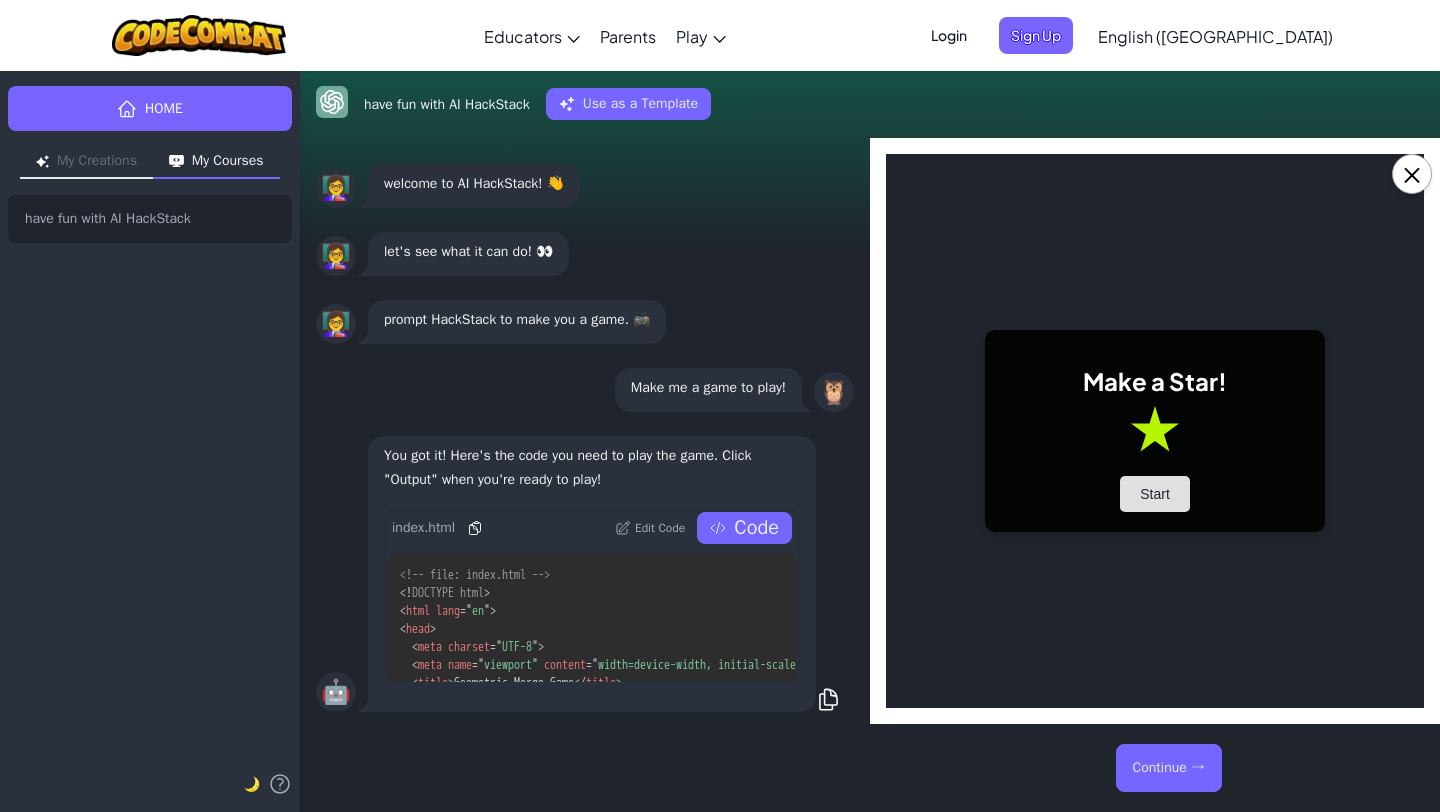 click on "Start" at bounding box center (1155, 494) 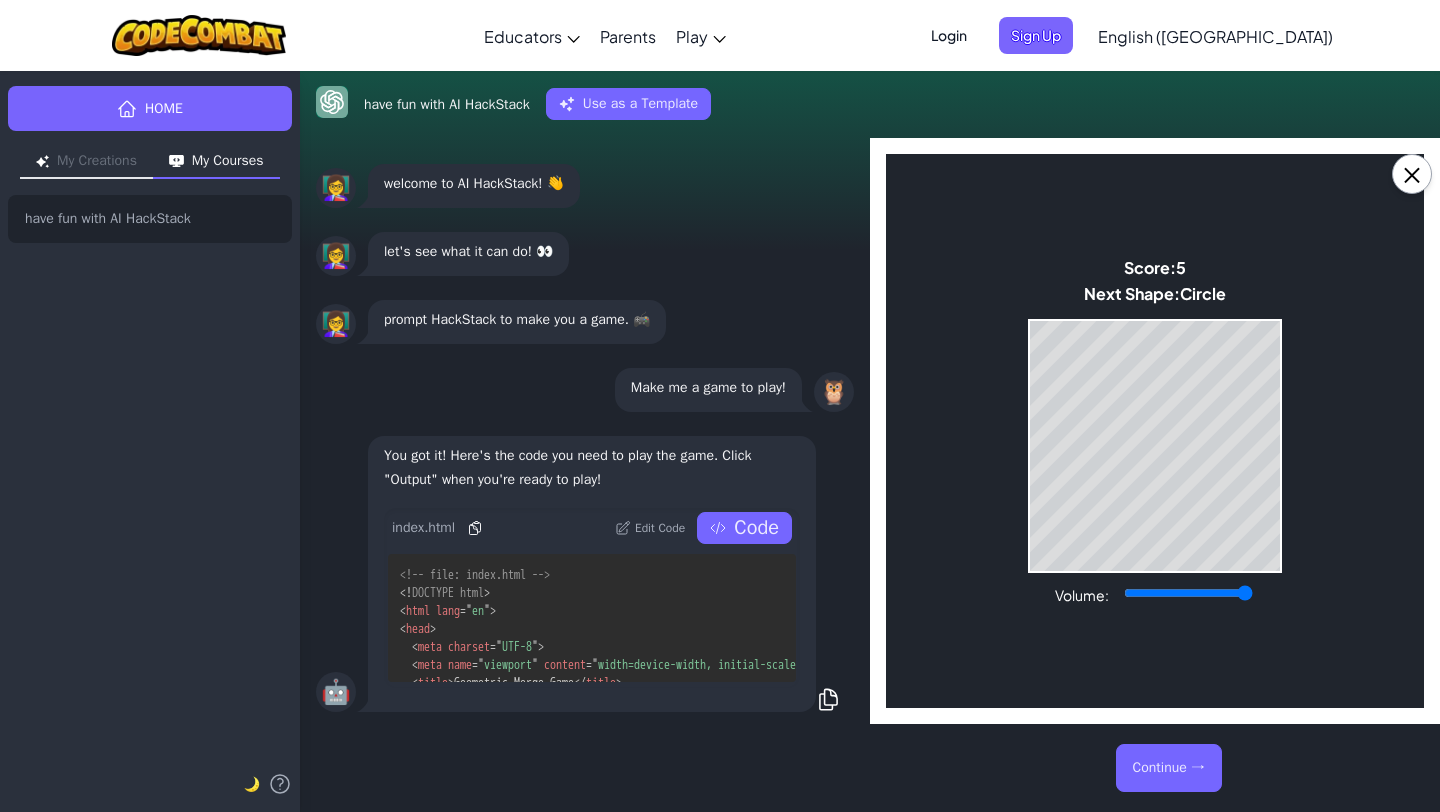 drag, startPoint x: 1196, startPoint y: 597, endPoint x: 1266, endPoint y: 578, distance: 72.53275 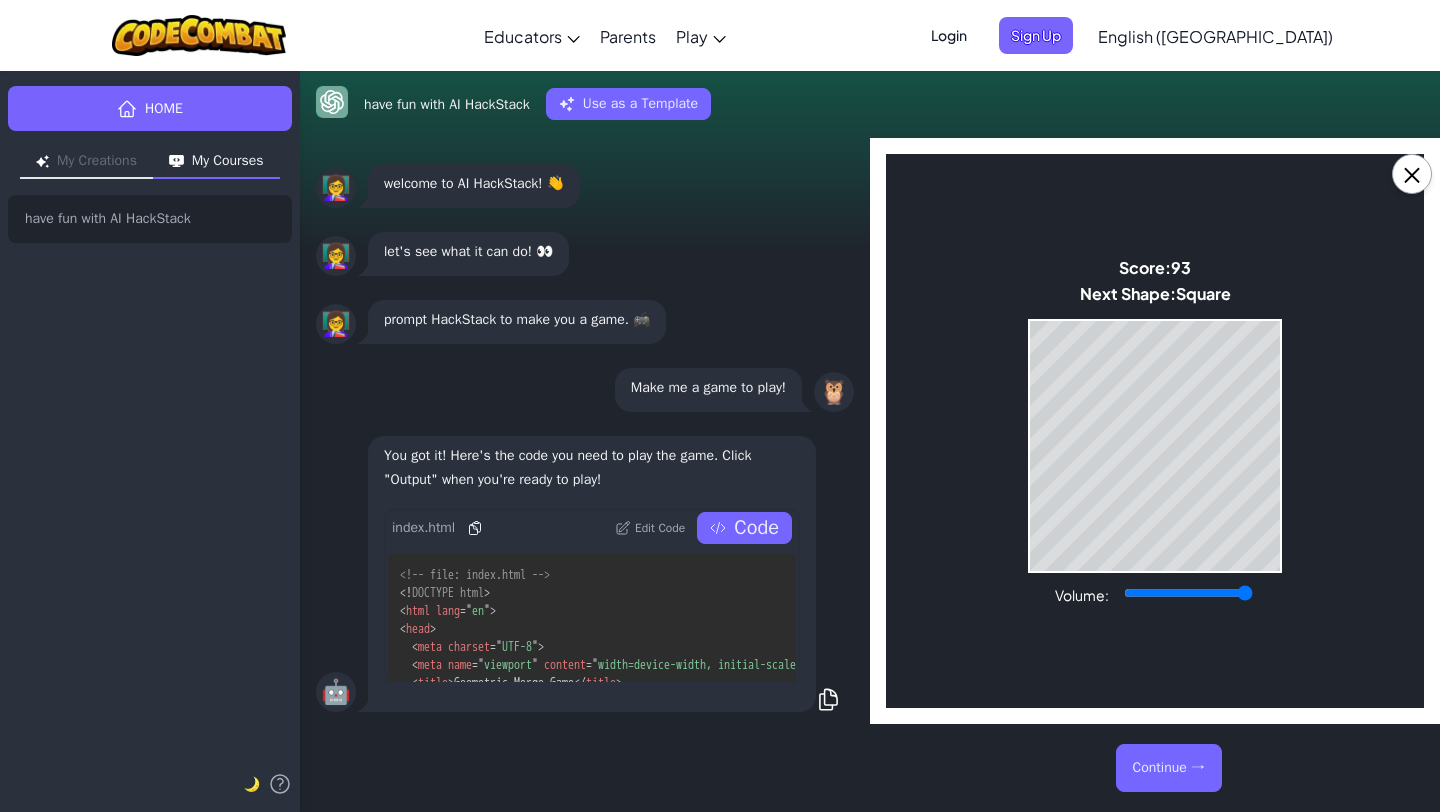 click on "lang" at bounding box center (448, 611) 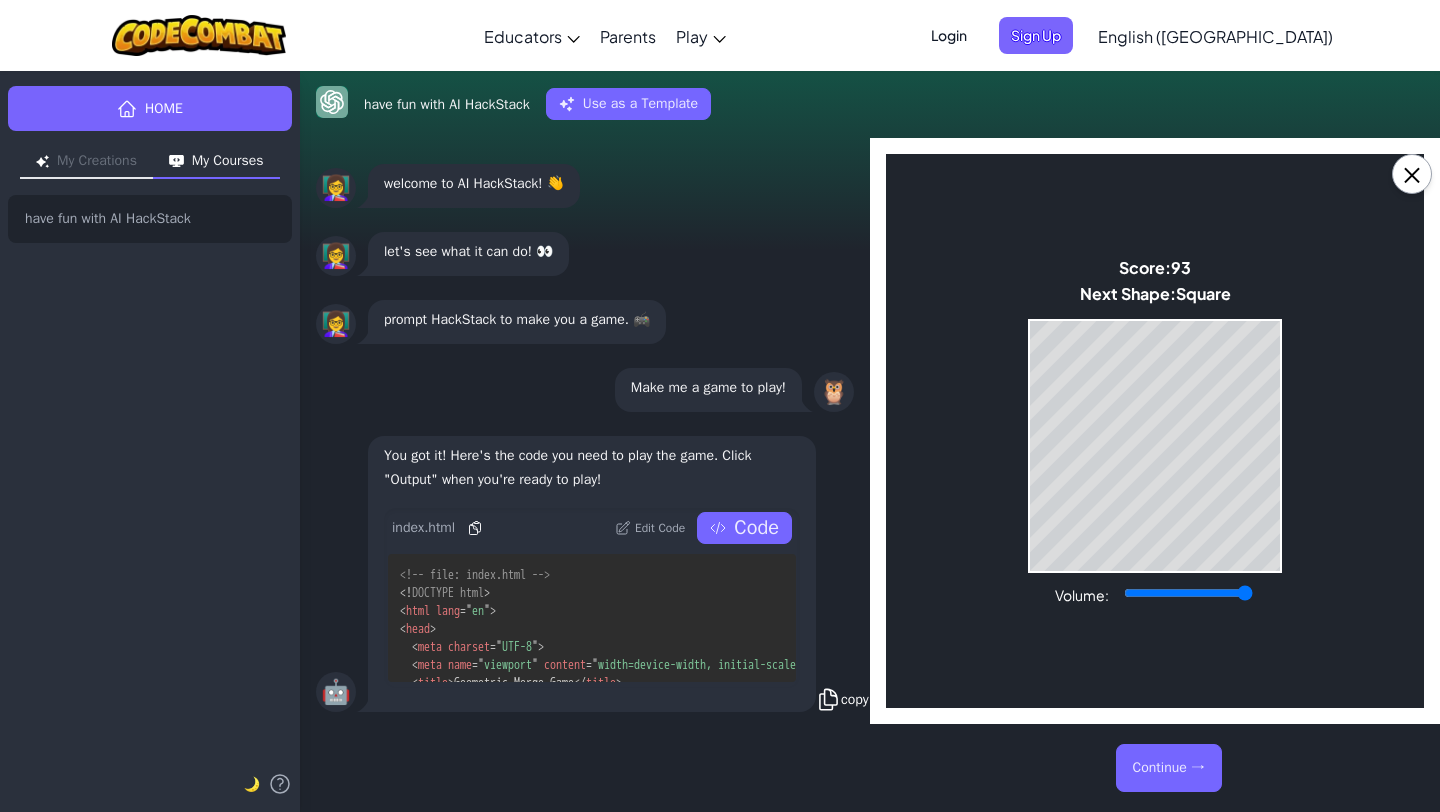 click 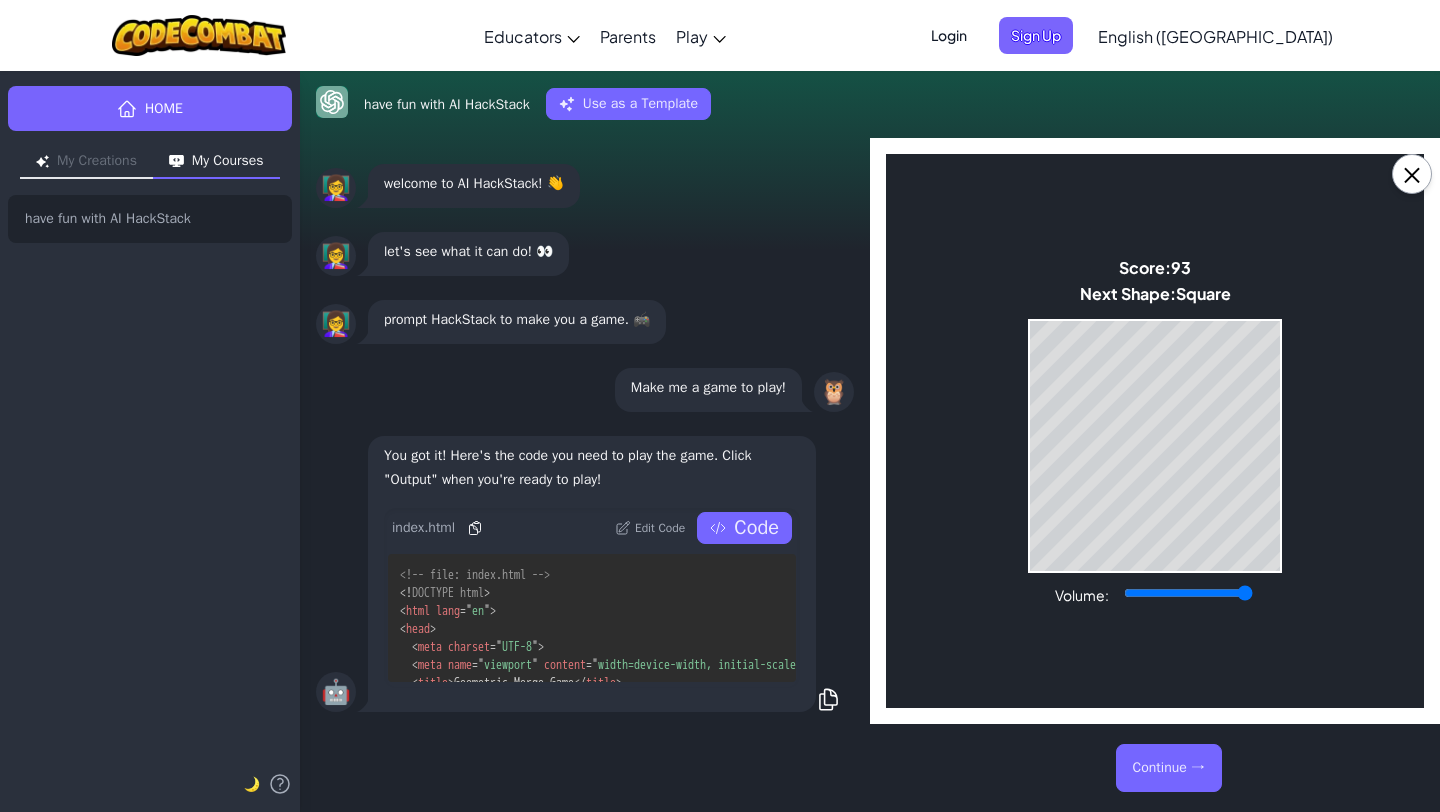 click on "index.html Edit Code Code" at bounding box center [592, 528] 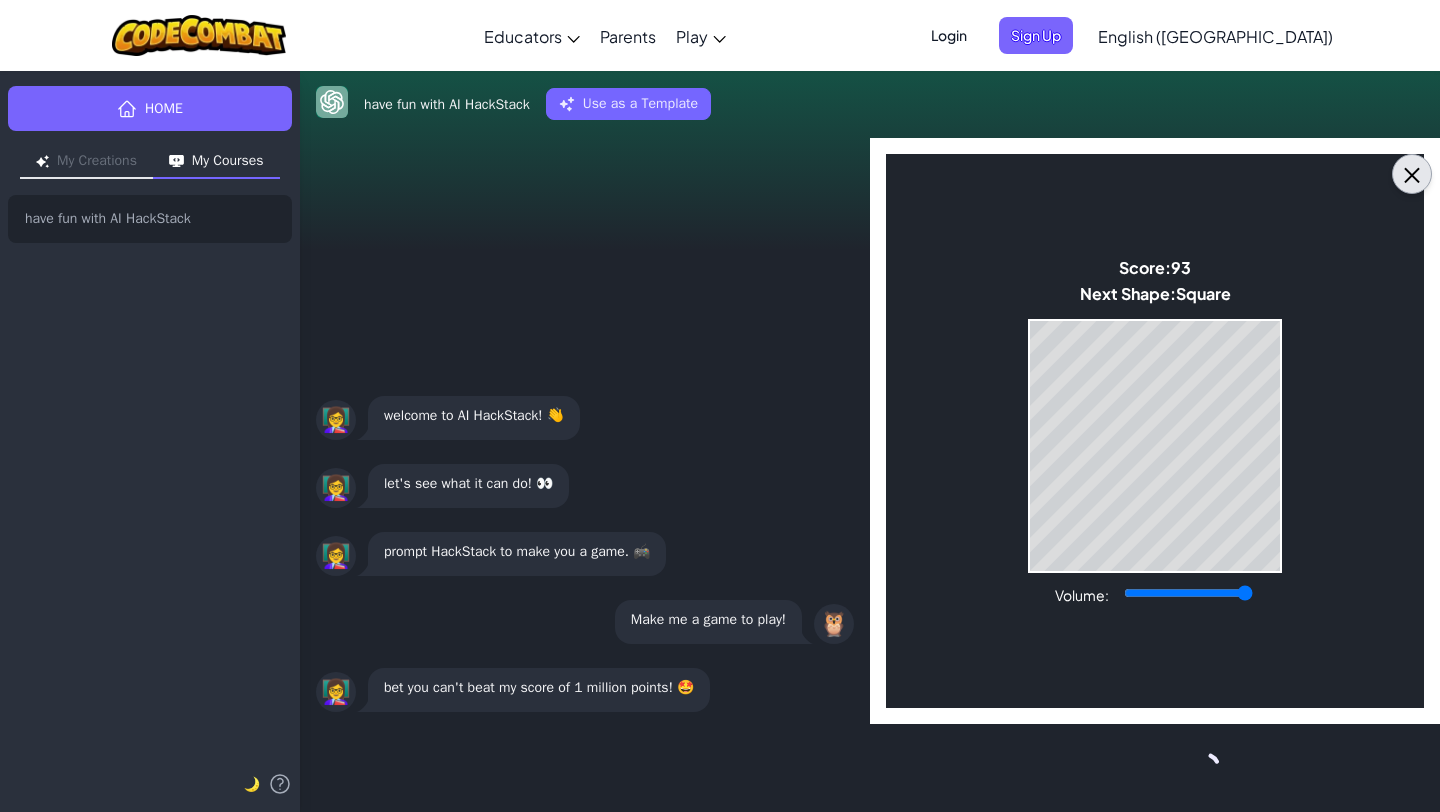 click on "×" at bounding box center (1412, 174) 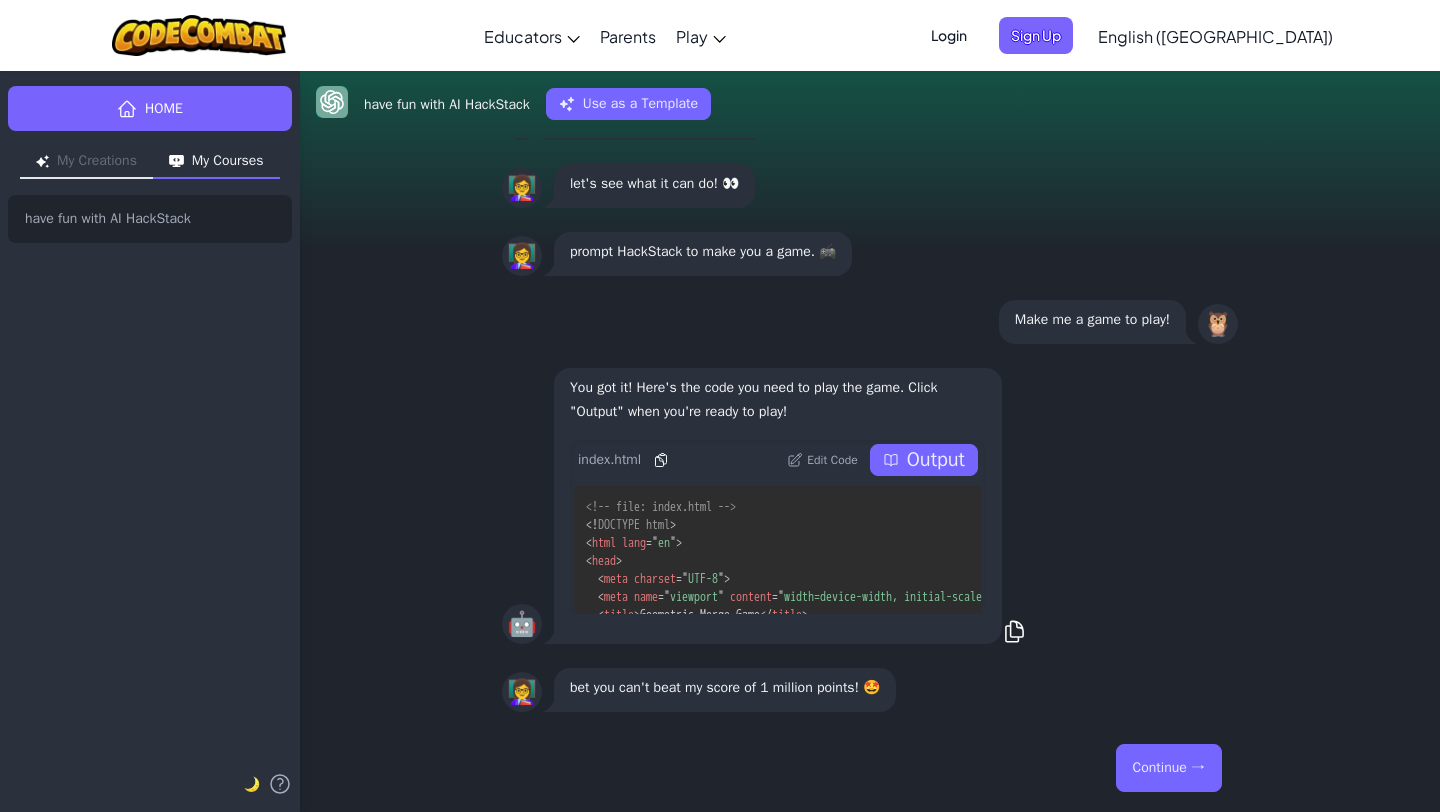 drag, startPoint x: 1170, startPoint y: 754, endPoint x: 1170, endPoint y: 713, distance: 41 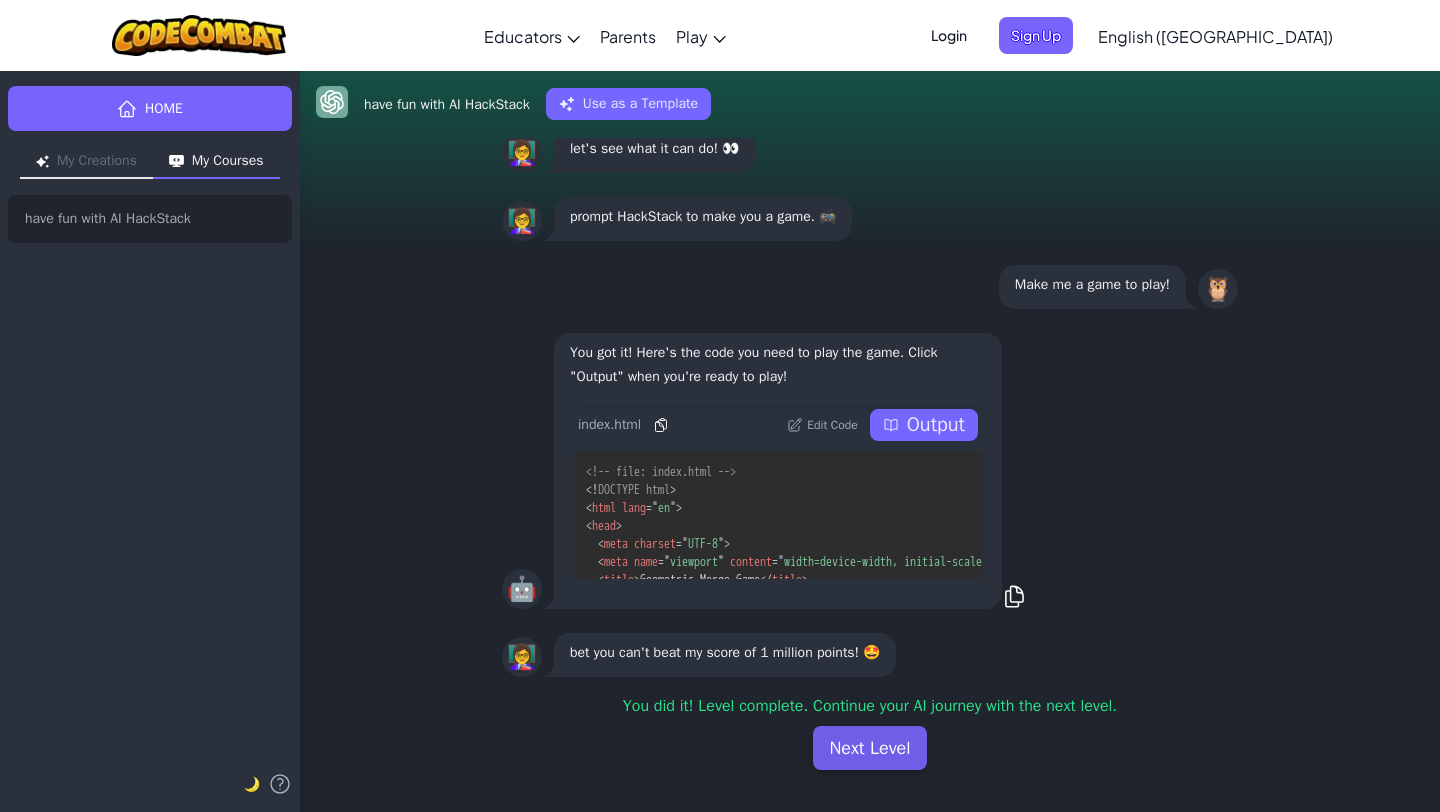 click on "Next Level" at bounding box center (869, 748) 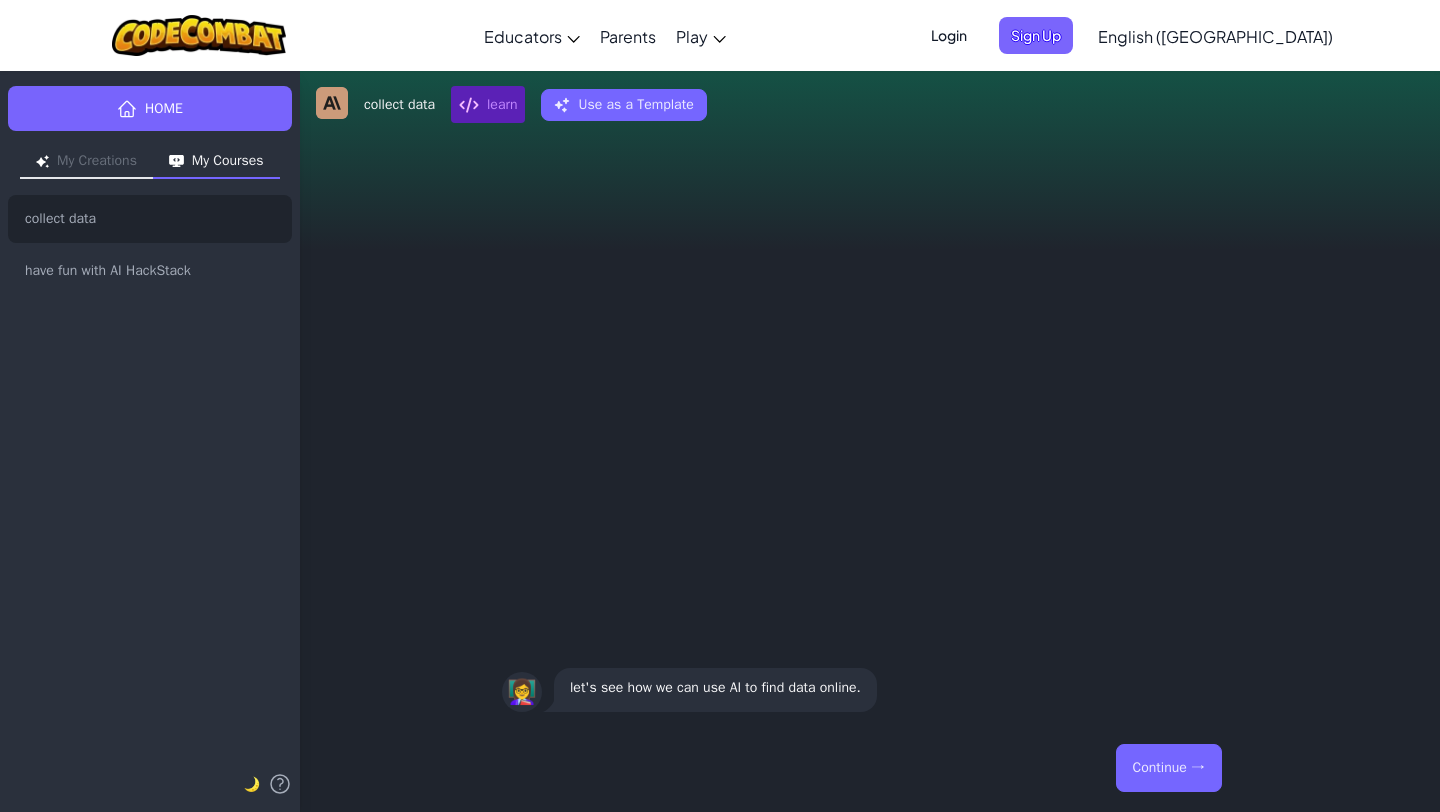 click on "Continue →" at bounding box center [1169, 768] 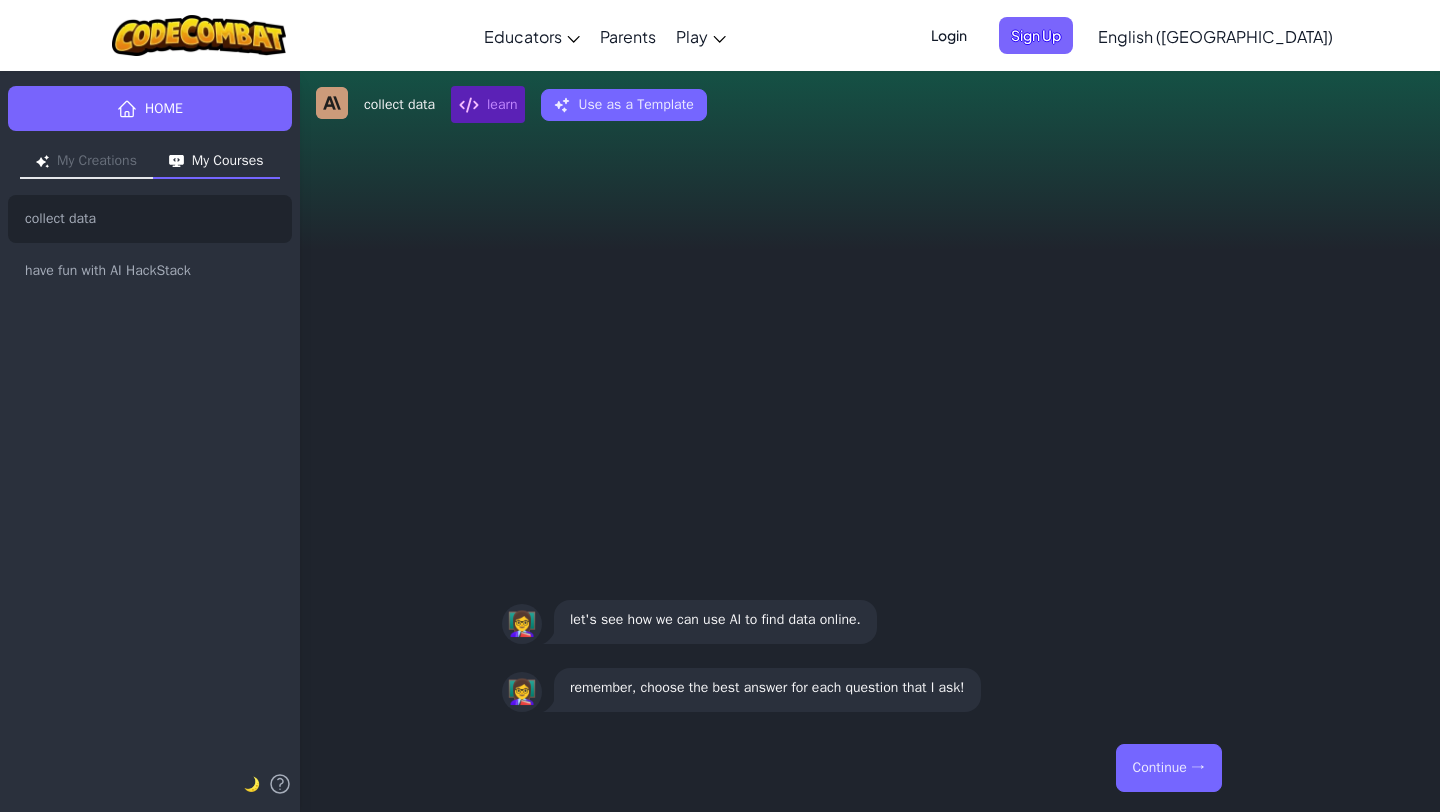 click on "Continue →" at bounding box center [1169, 768] 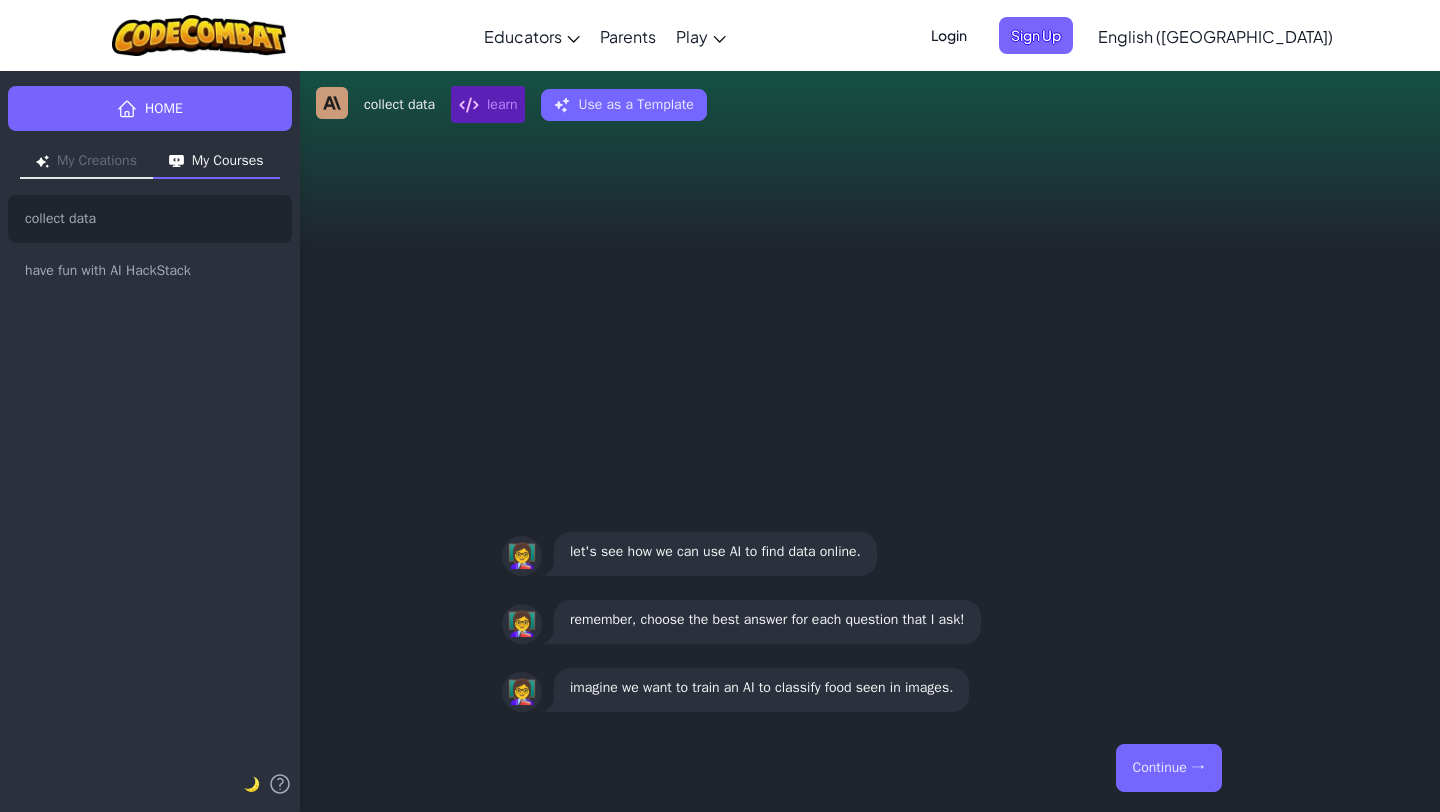 click on "Continue →" at bounding box center (1169, 768) 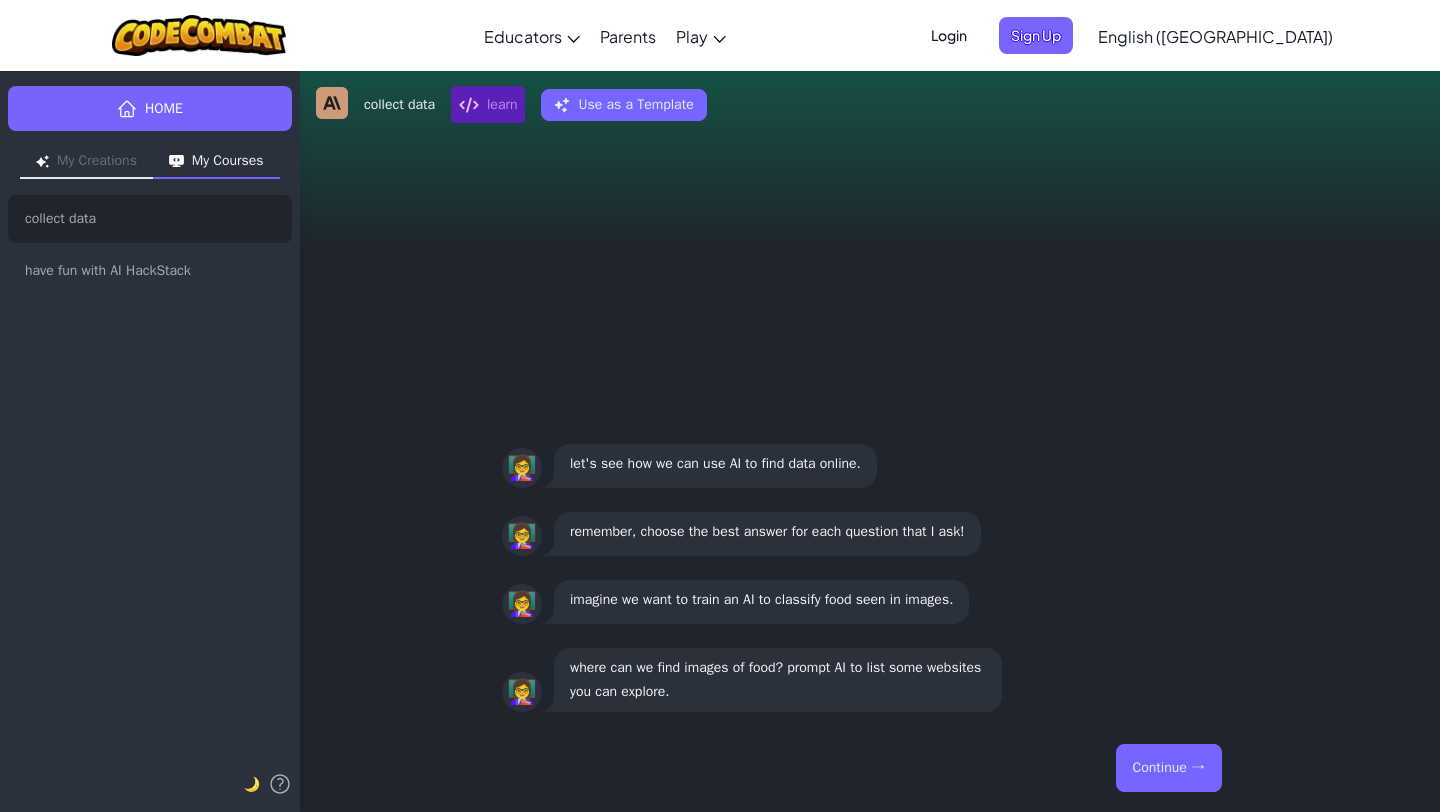 click on "Continue →" at bounding box center (1169, 768) 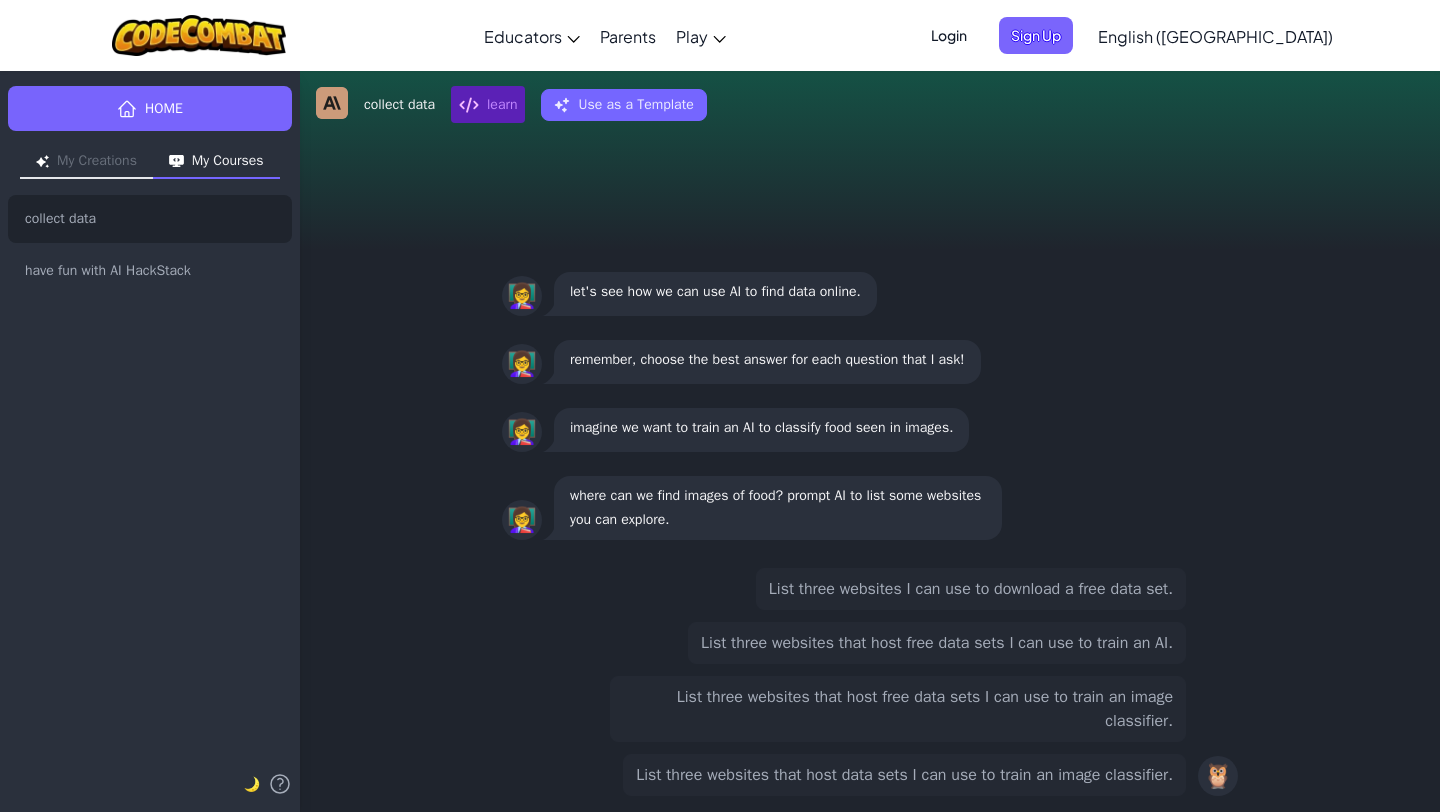 click on "List three websites that host free data sets I can use to train an AI." at bounding box center (937, 643) 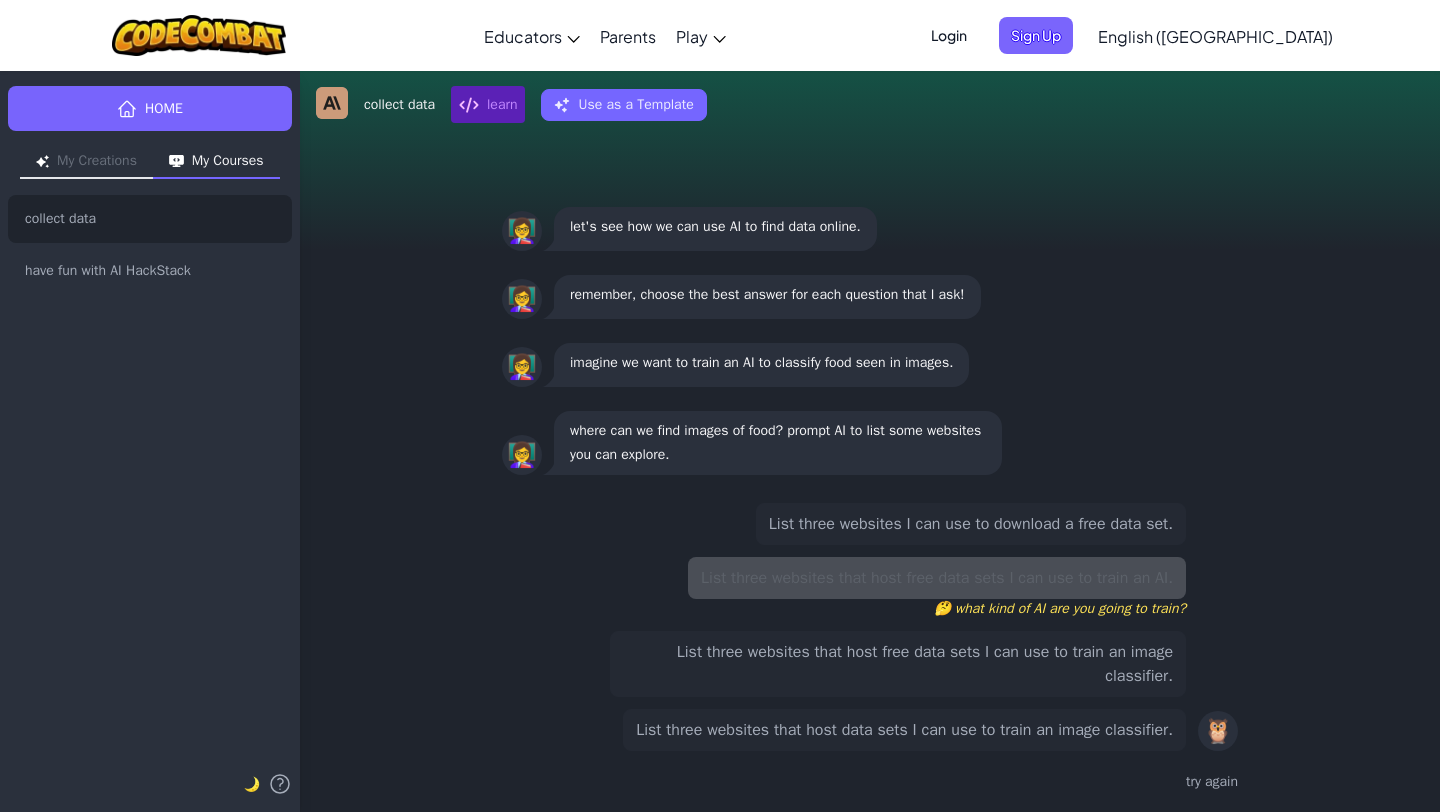 click on "🤔   what kind of AI are you going to train?" at bounding box center (937, 609) 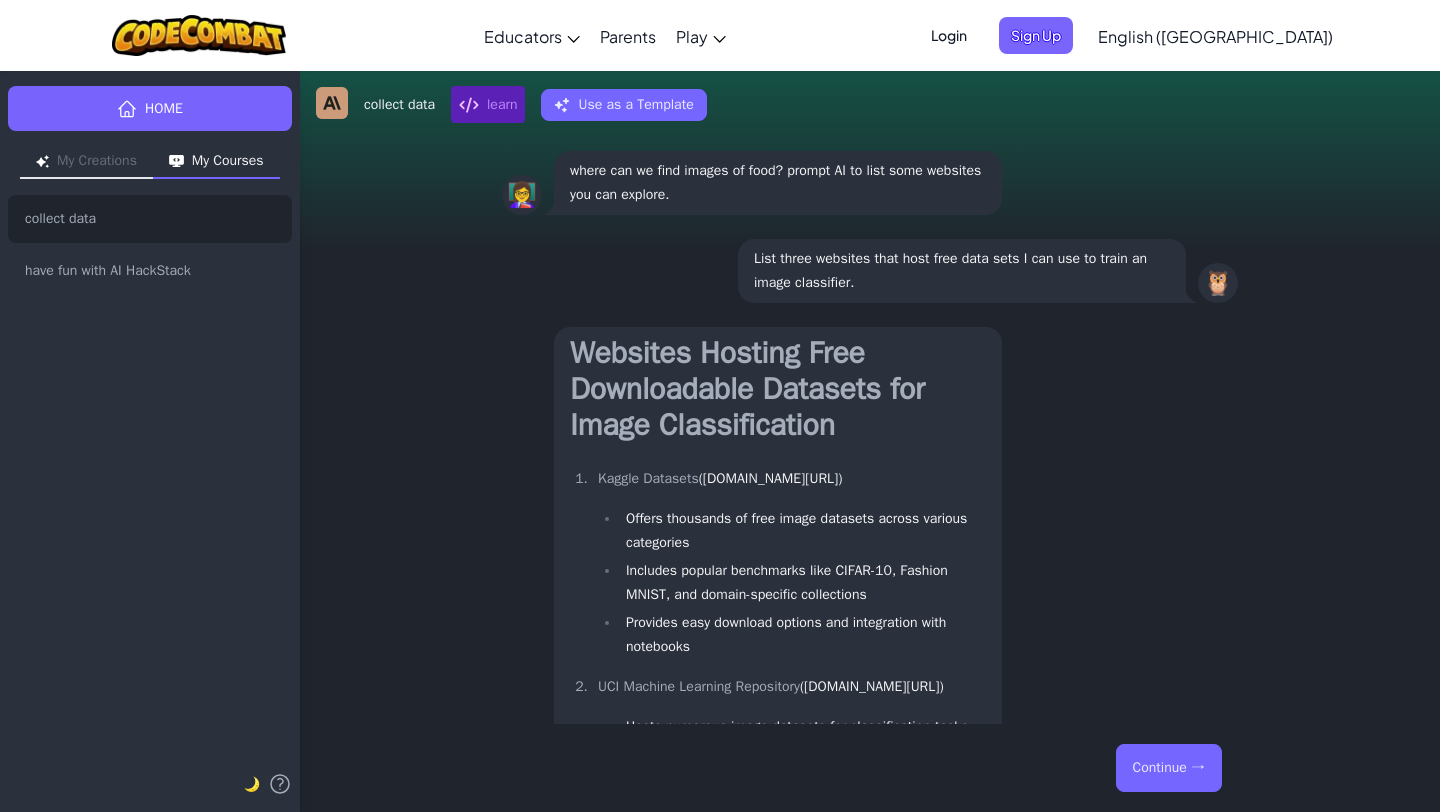 scroll, scrollTop: -398, scrollLeft: 0, axis: vertical 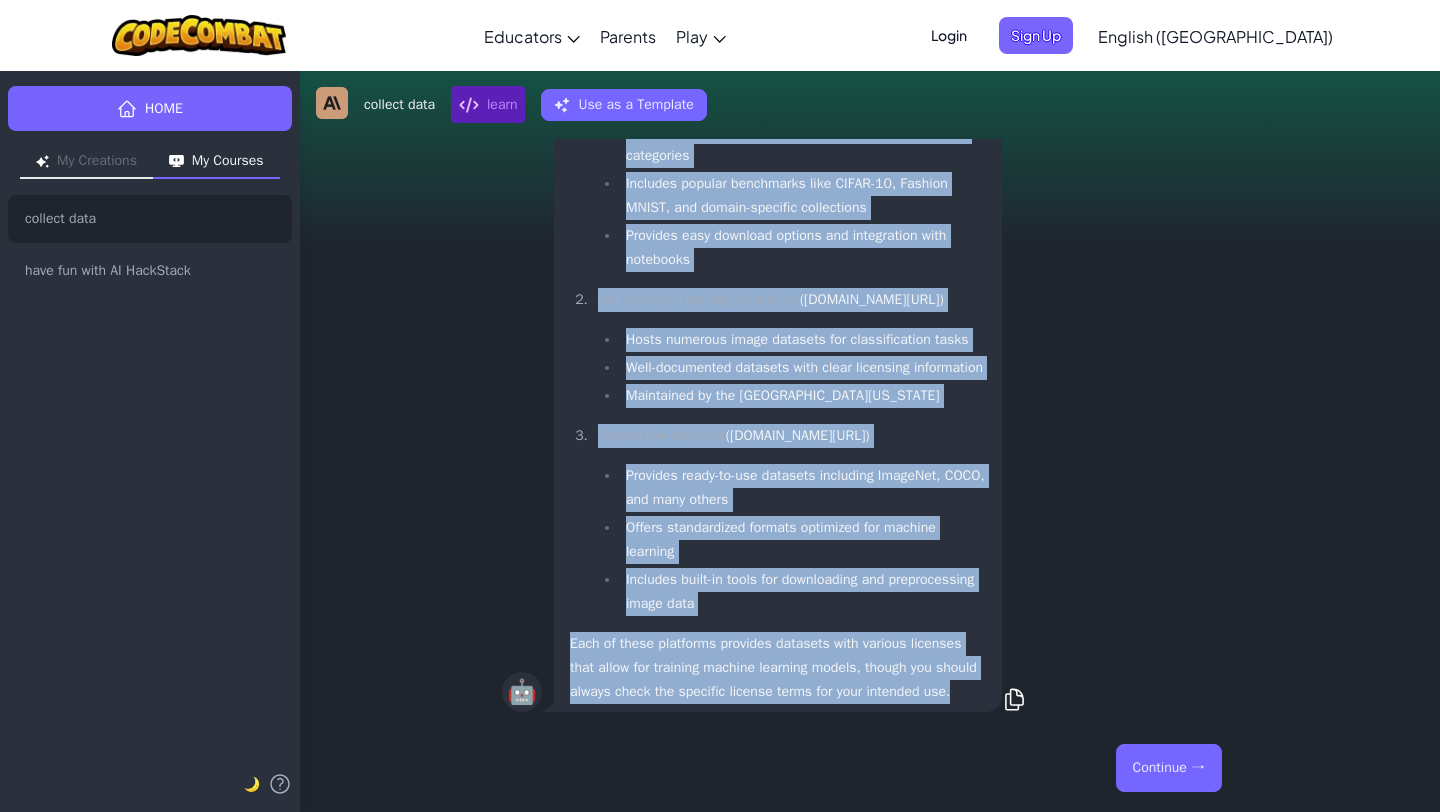 drag, startPoint x: 573, startPoint y: 287, endPoint x: 859, endPoint y: 694, distance: 497.43845 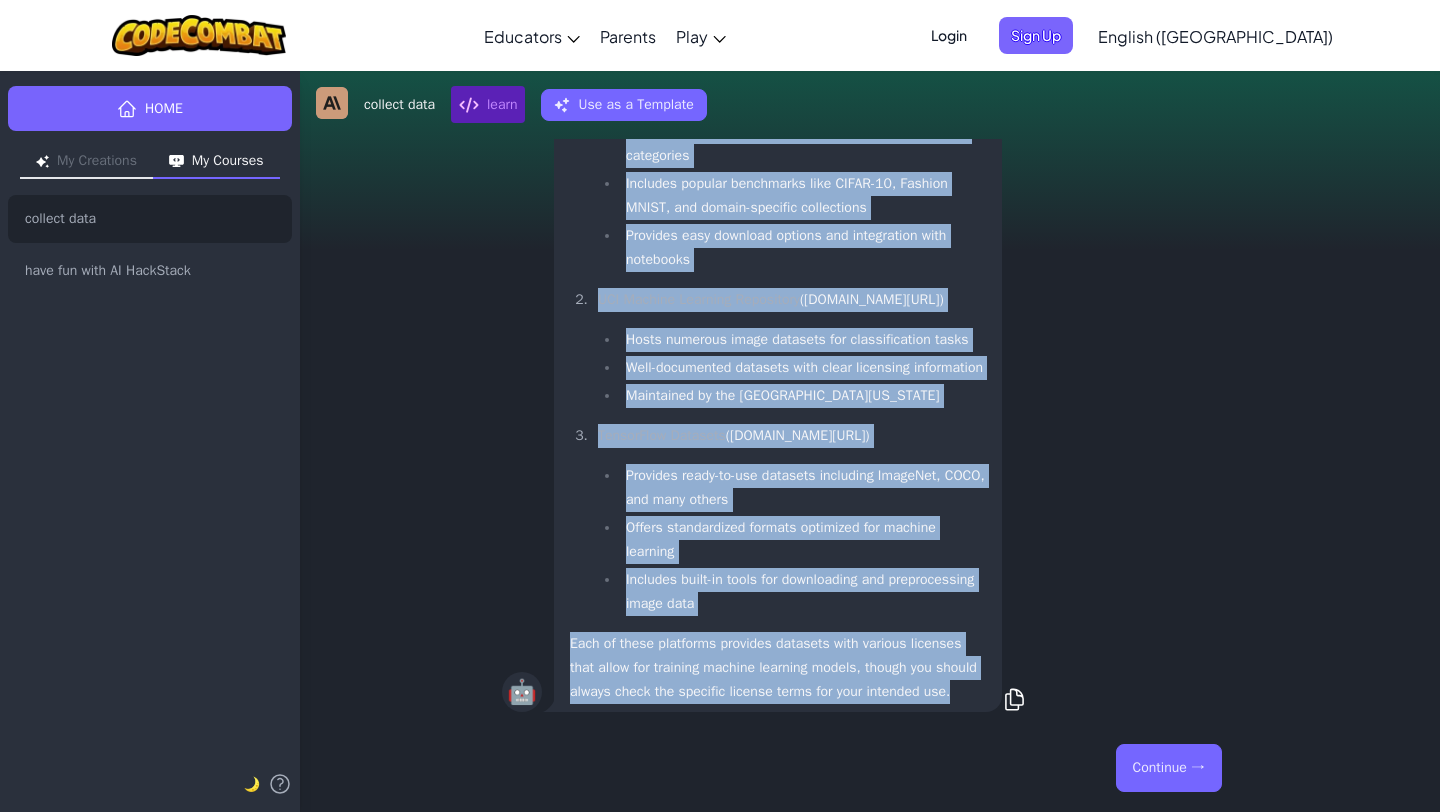 click on "Continue →" at bounding box center (1169, 768) 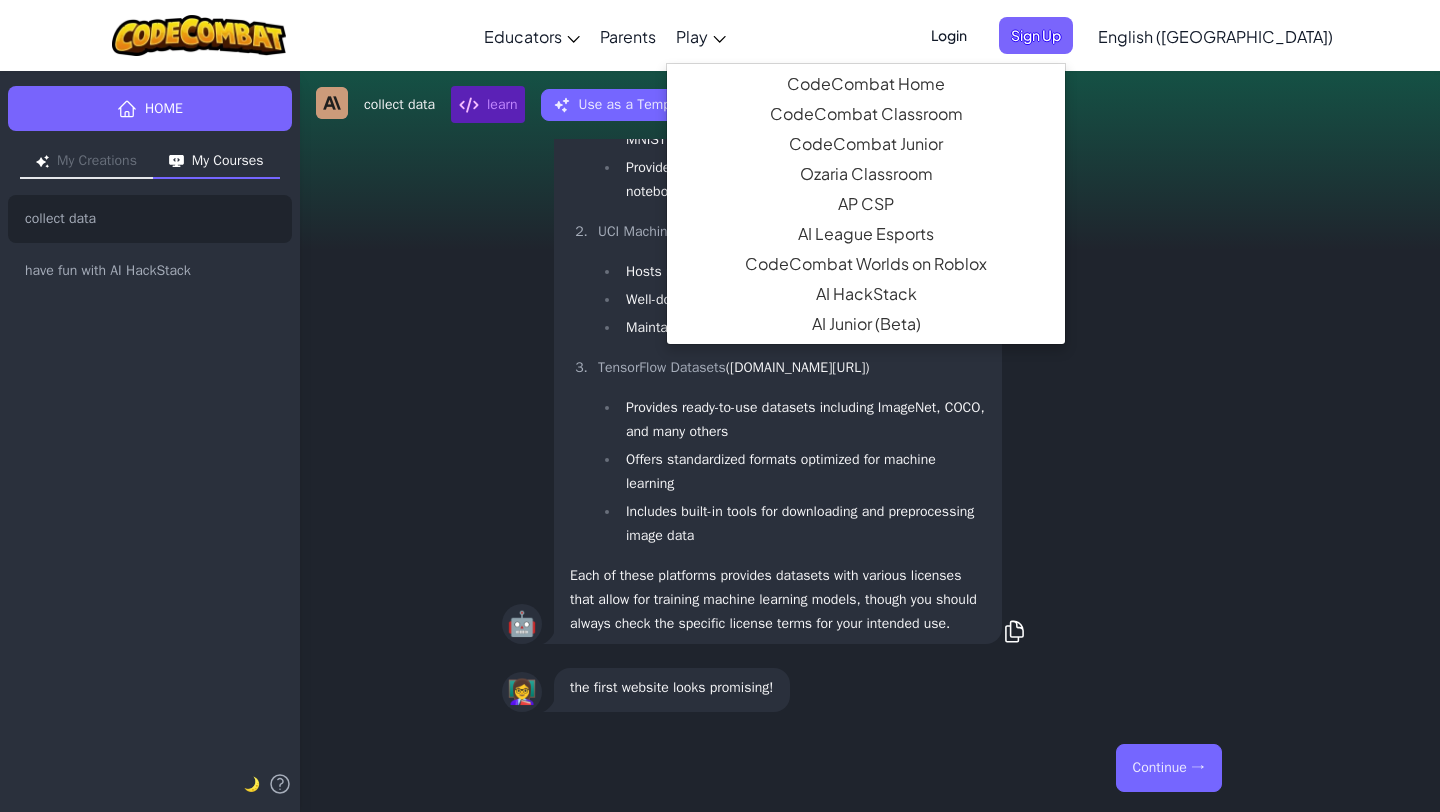scroll, scrollTop: 0, scrollLeft: 0, axis: both 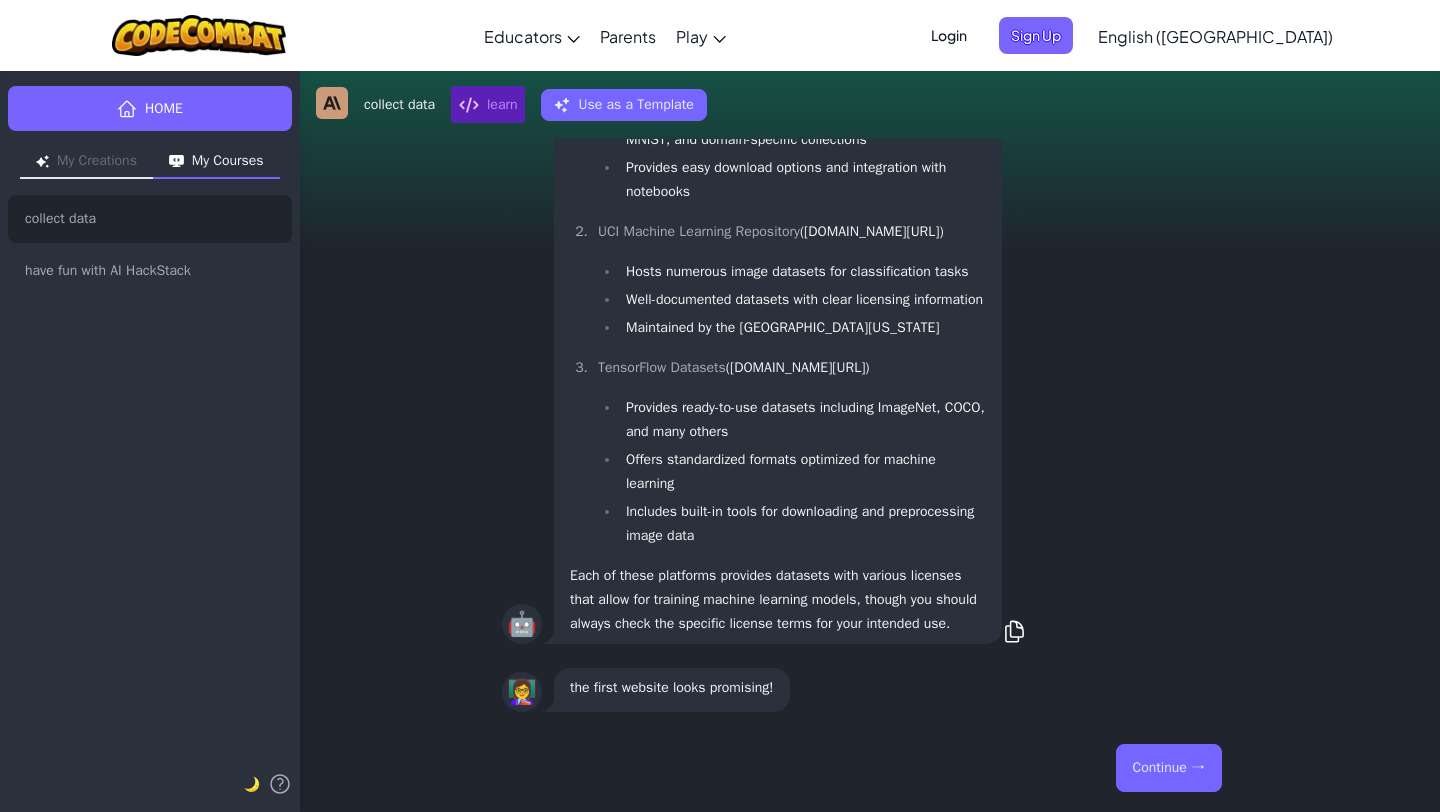 click on "Continue →" at bounding box center (1169, 768) 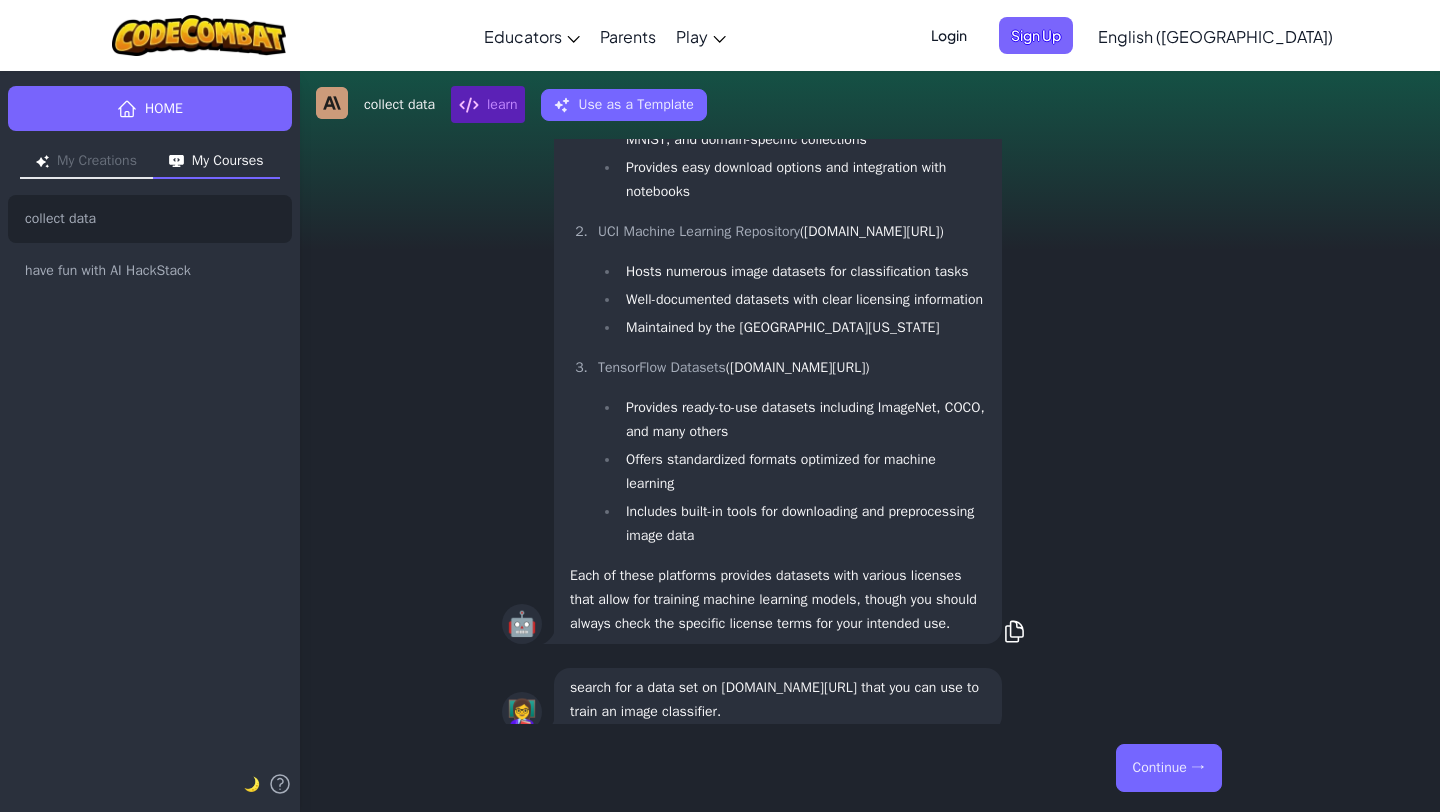 scroll, scrollTop: 0, scrollLeft: 0, axis: both 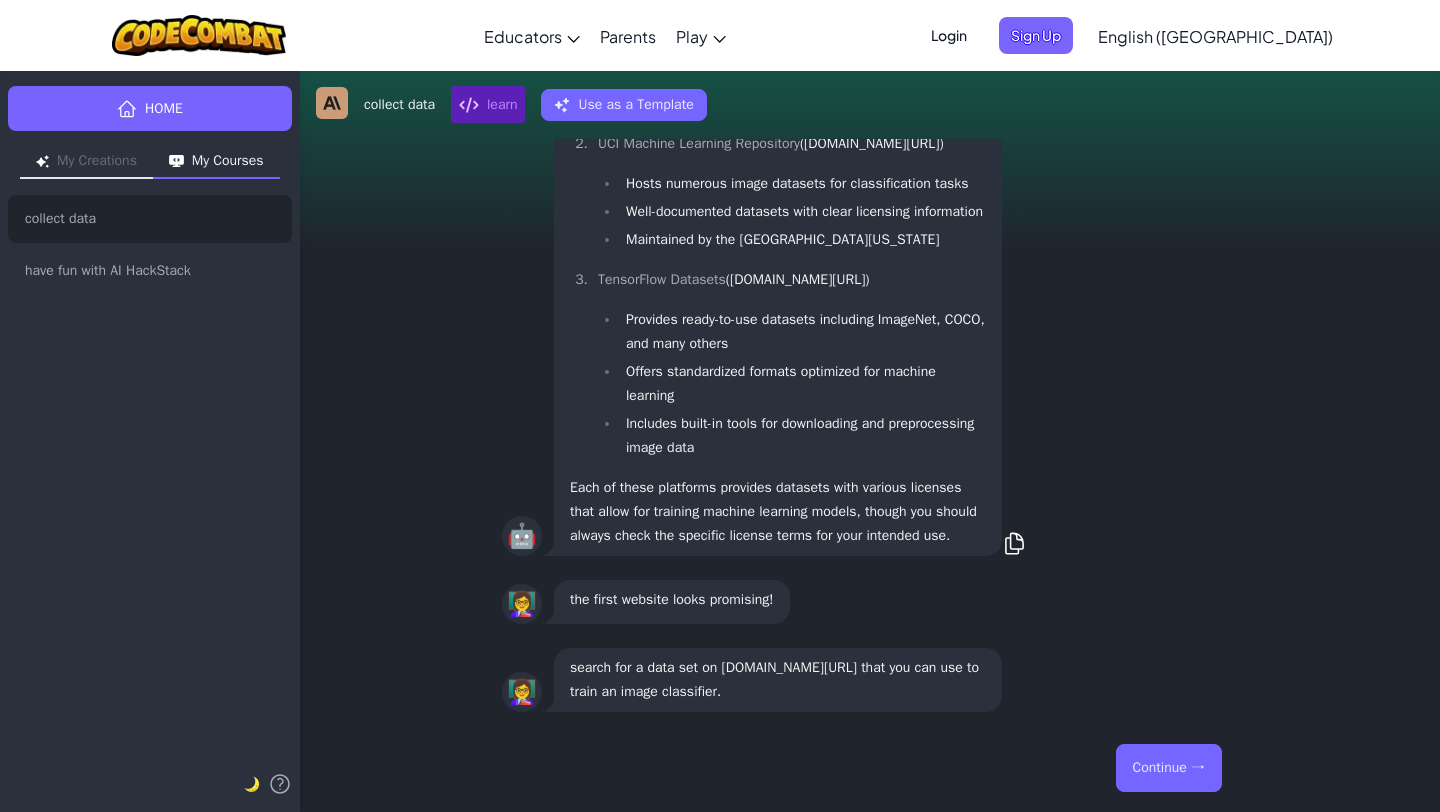 click on "Continue →" at bounding box center [1169, 768] 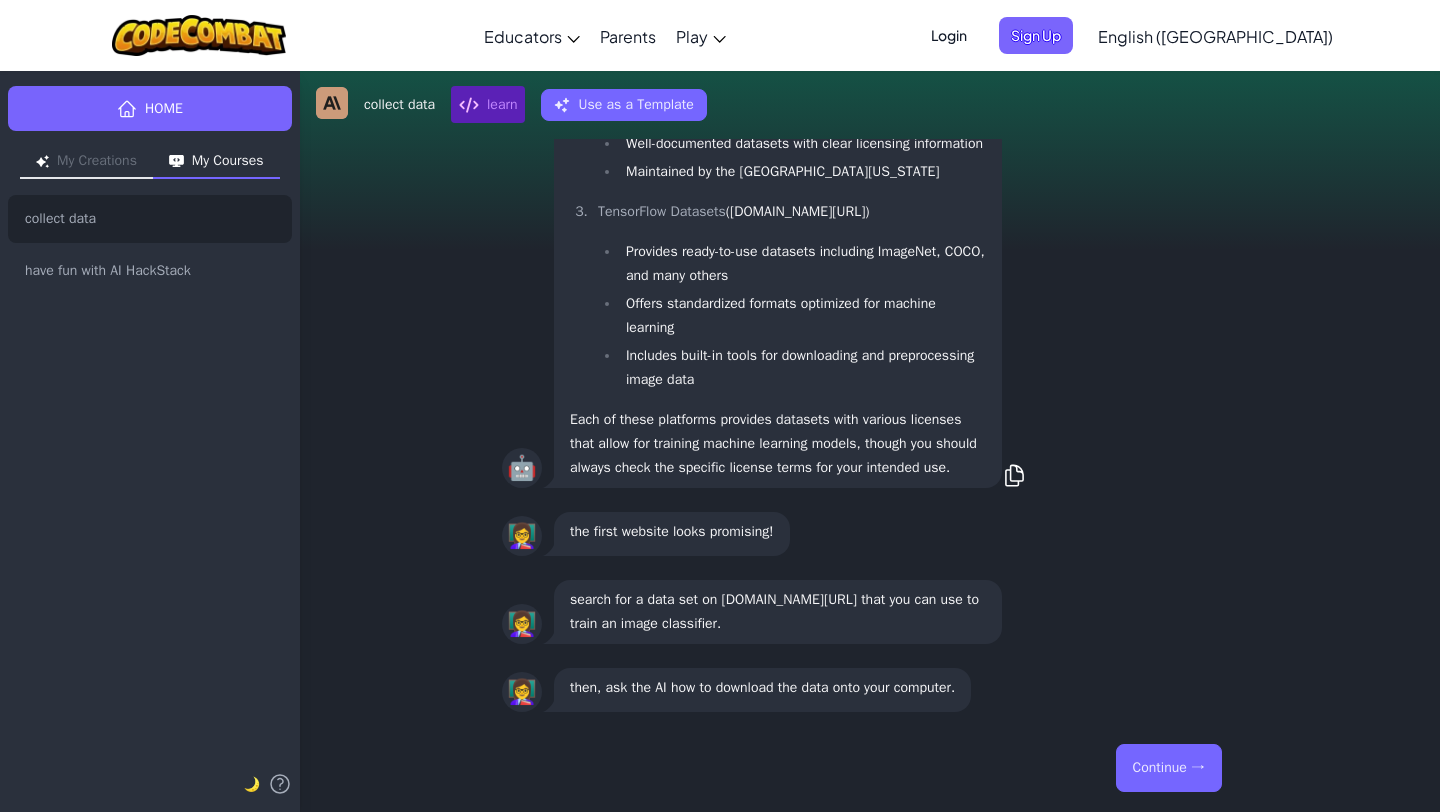 click on "Continue →" at bounding box center (1169, 768) 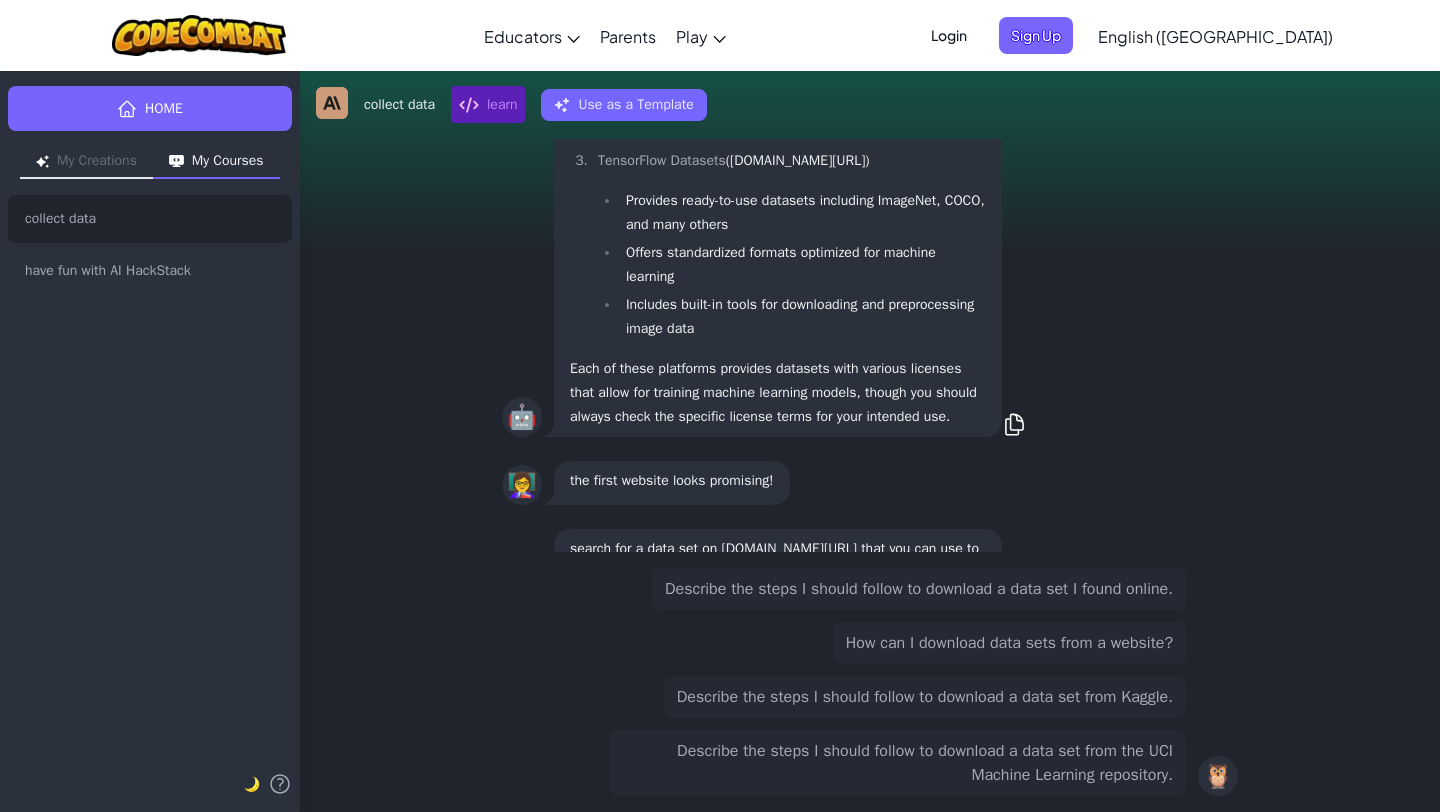 scroll, scrollTop: 0, scrollLeft: 0, axis: both 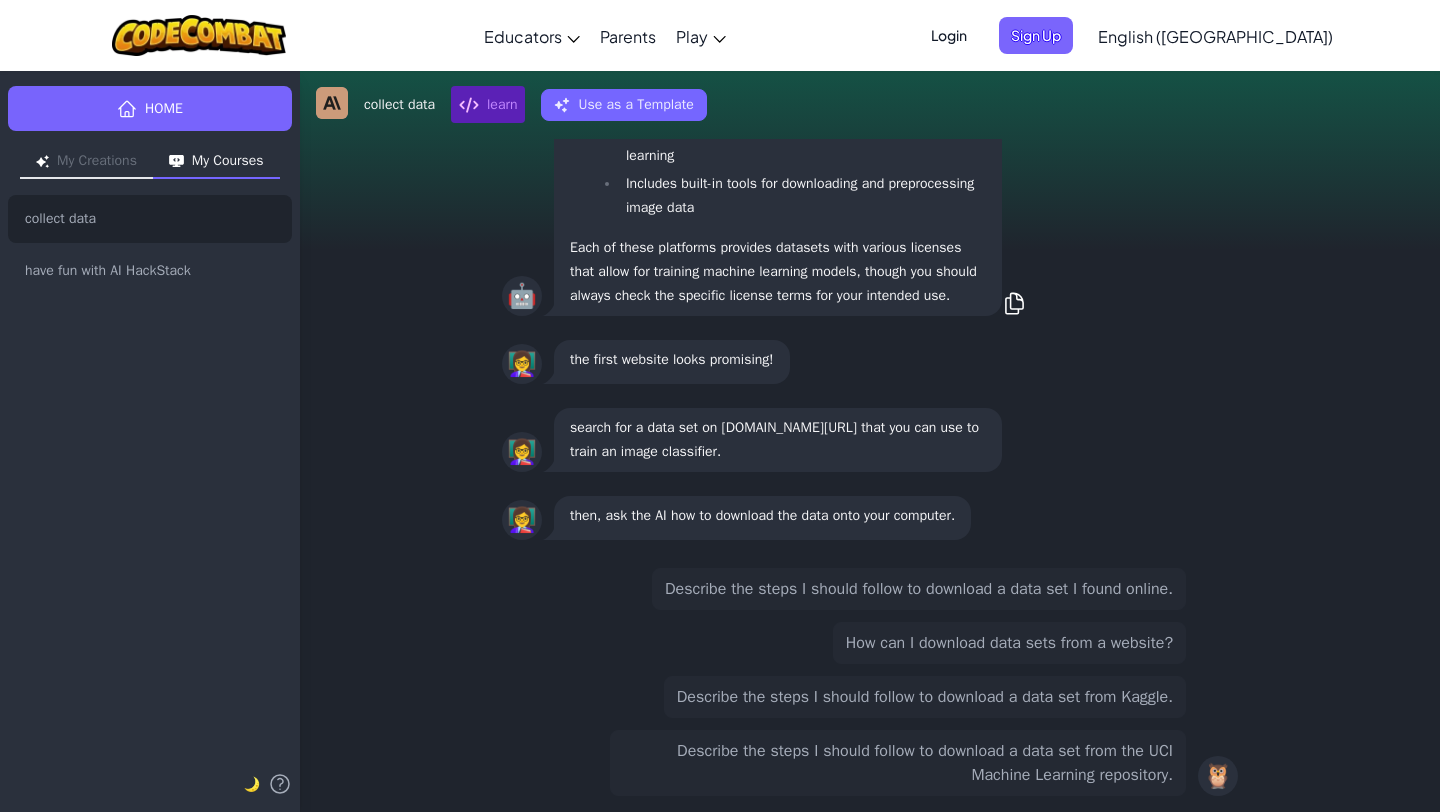 click on "Describe the steps I should follow to download a data set from Kaggle." at bounding box center [925, 697] 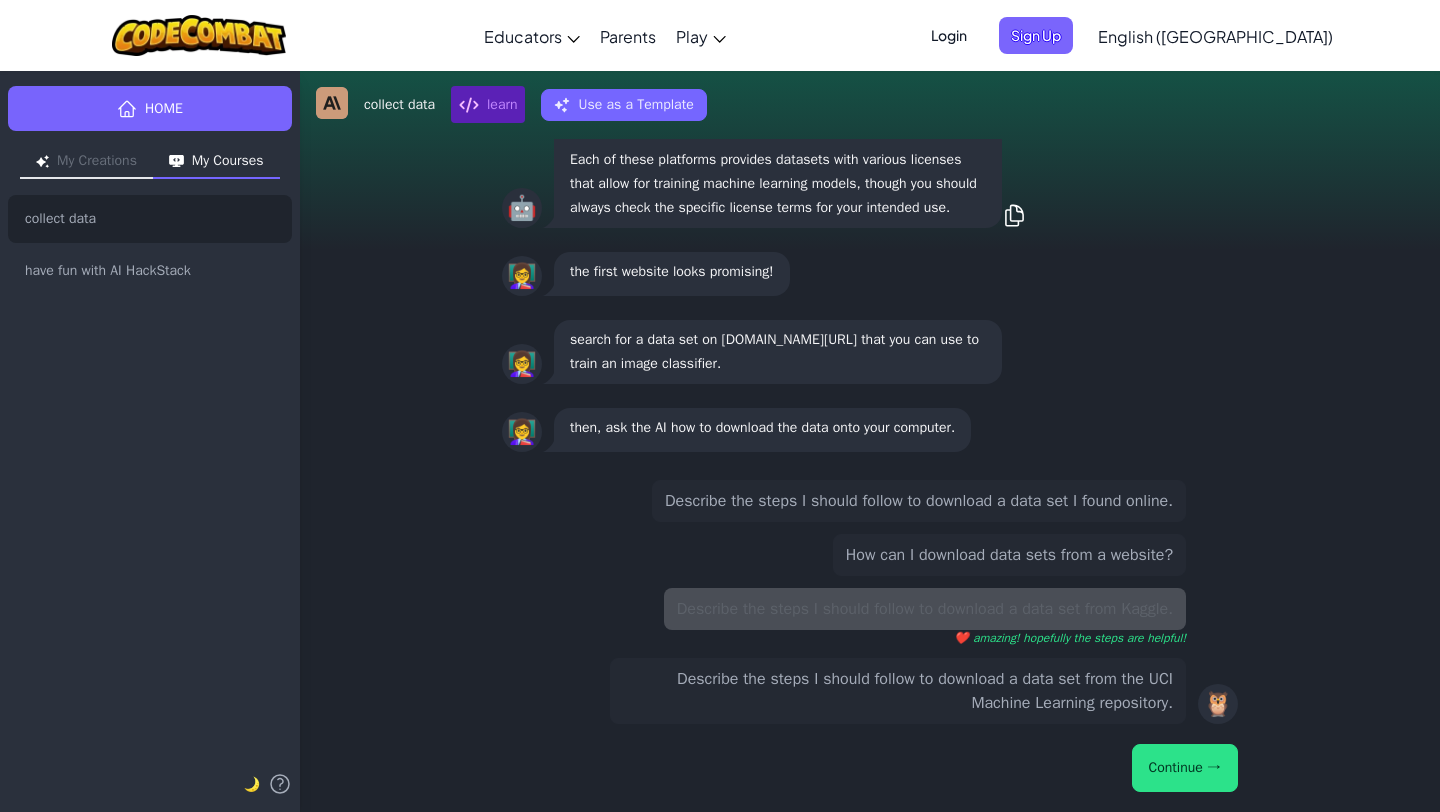 scroll, scrollTop: -87, scrollLeft: 0, axis: vertical 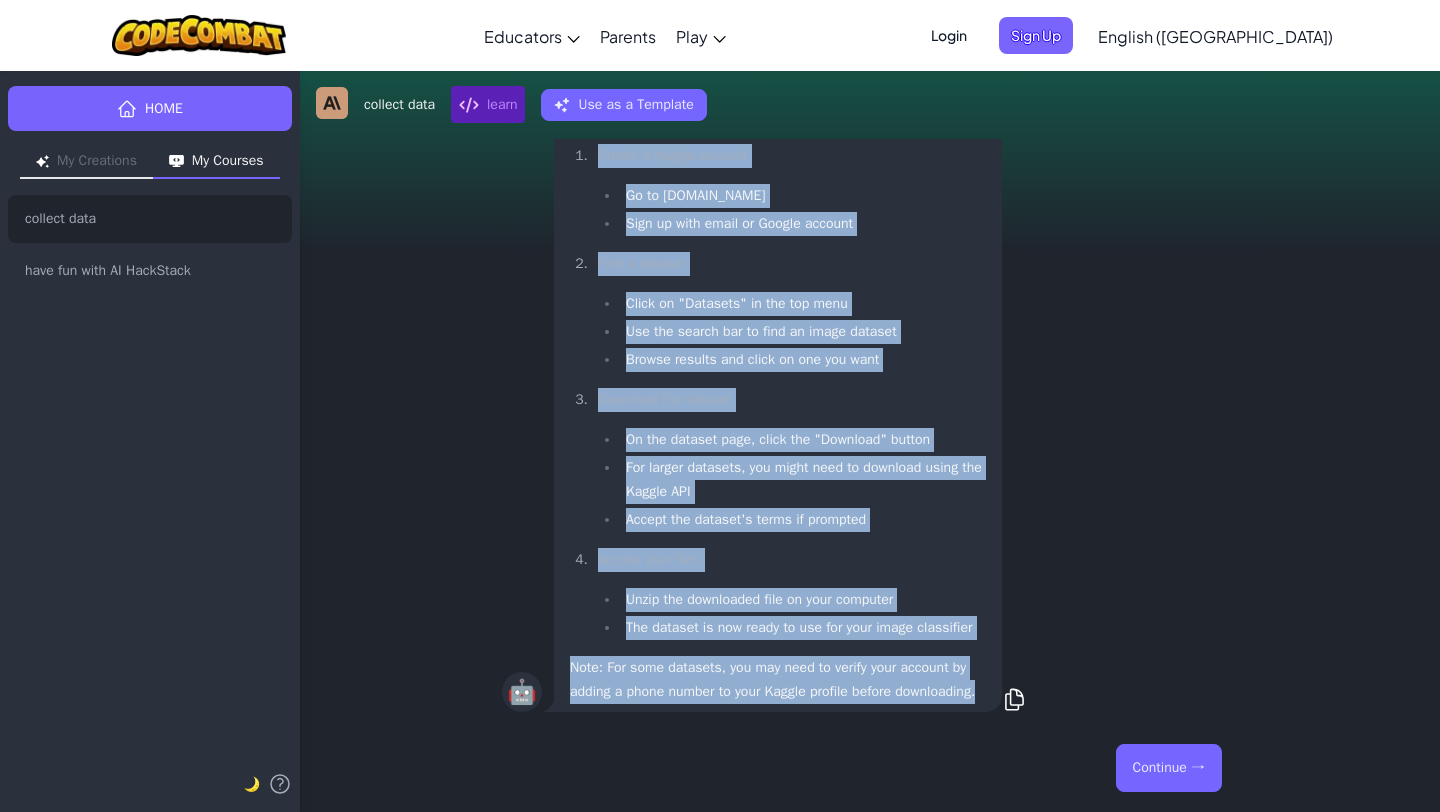 drag, startPoint x: 571, startPoint y: 326, endPoint x: 693, endPoint y: 690, distance: 383.90103 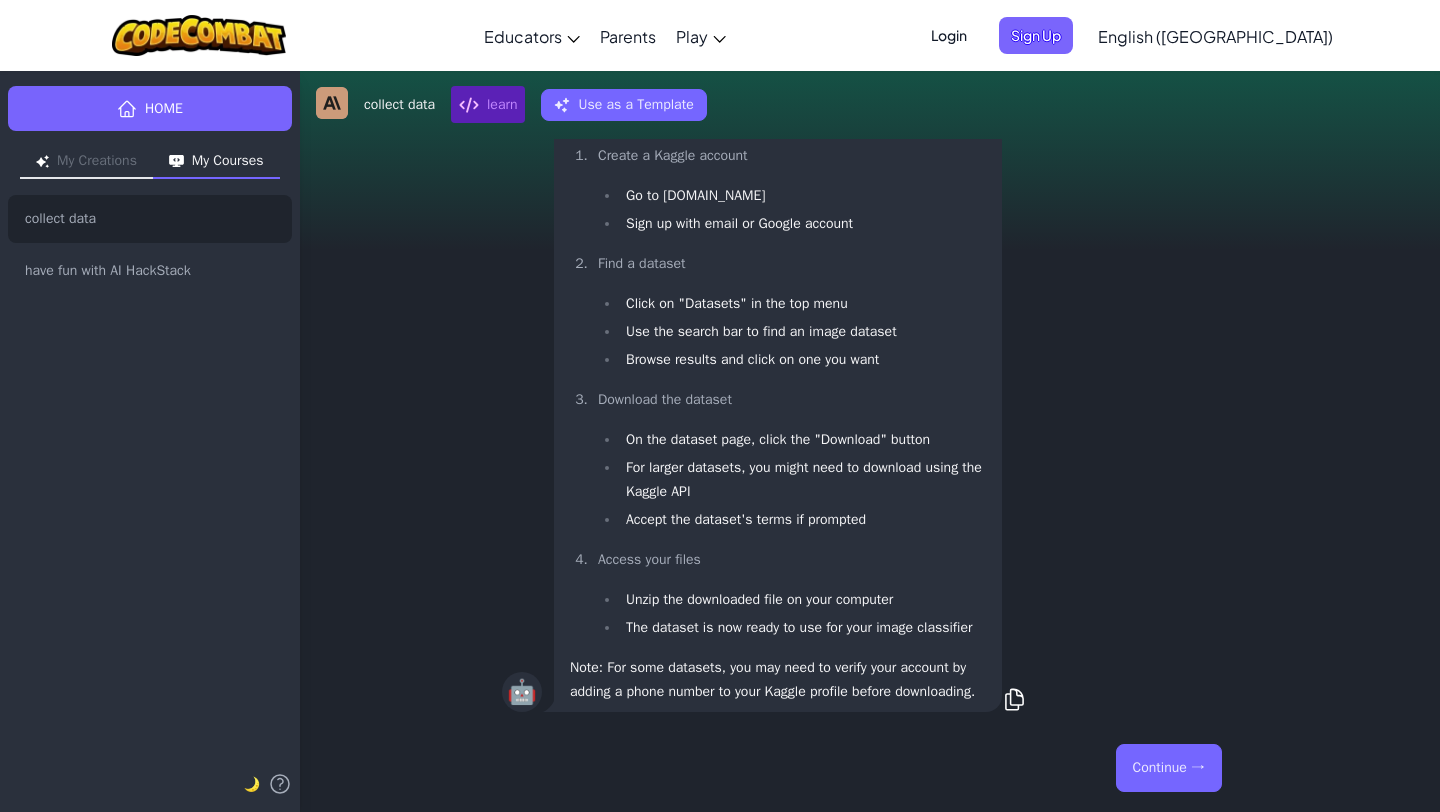 click on "Continue →" at bounding box center [1169, 768] 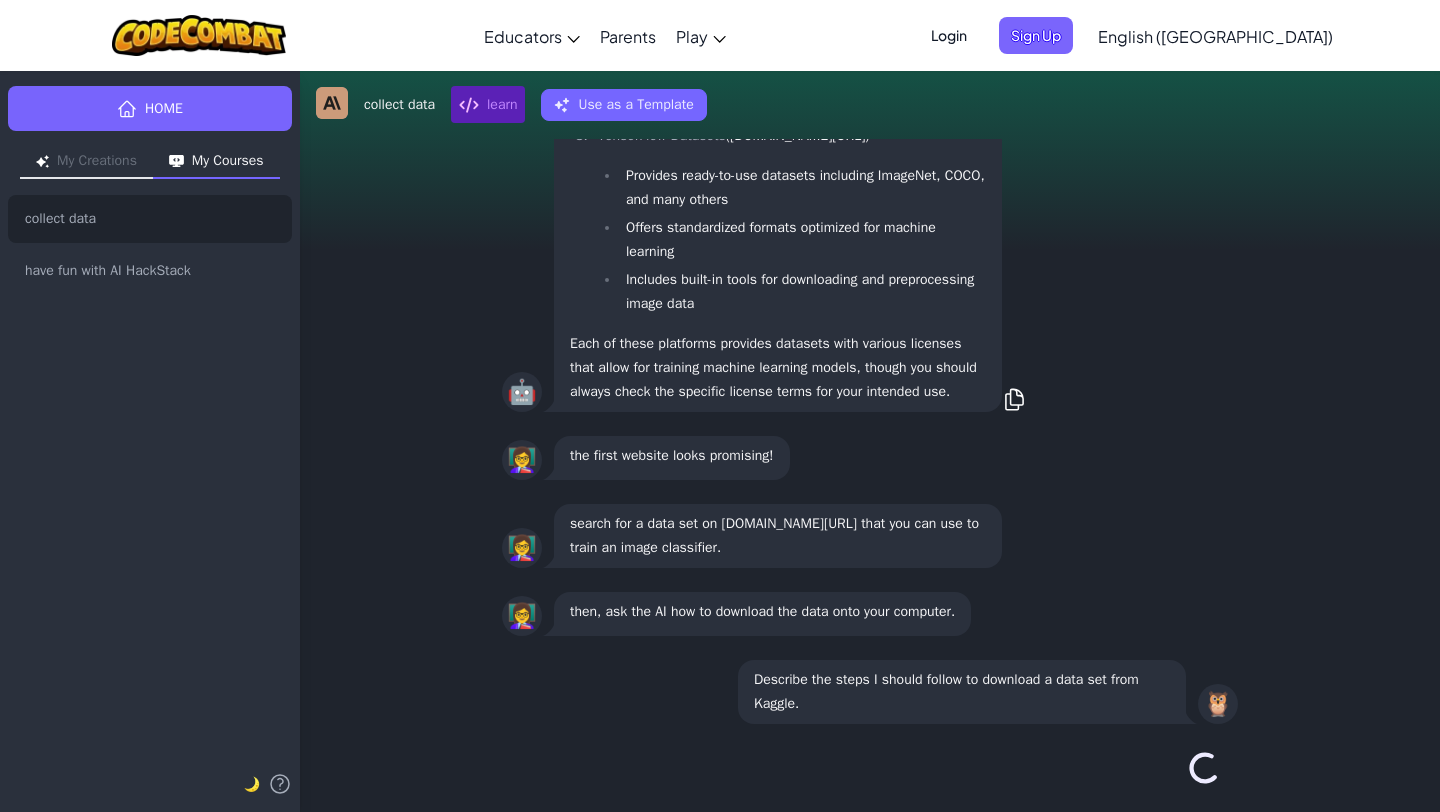 scroll, scrollTop: 0, scrollLeft: 0, axis: both 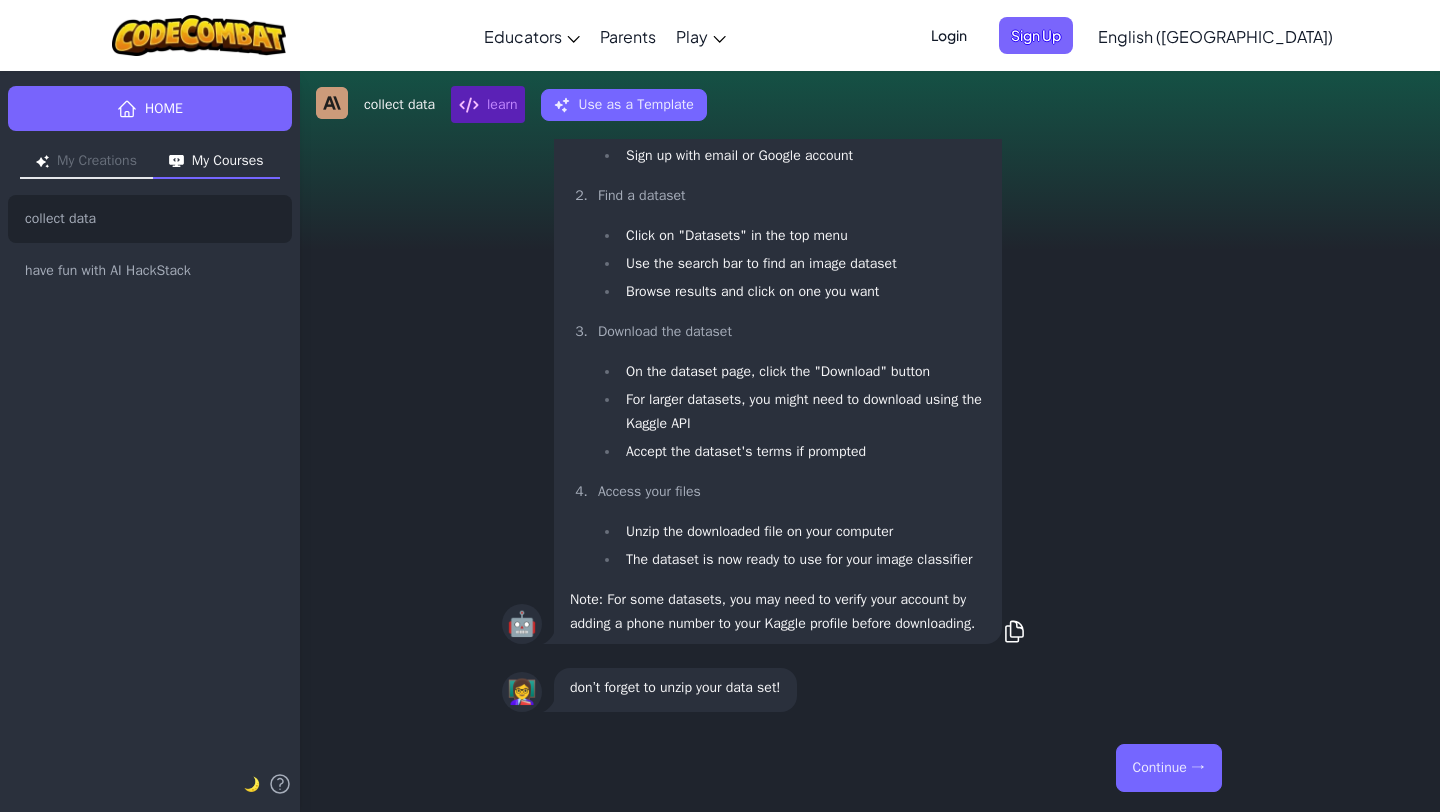 click on "Continue →" at bounding box center (1169, 768) 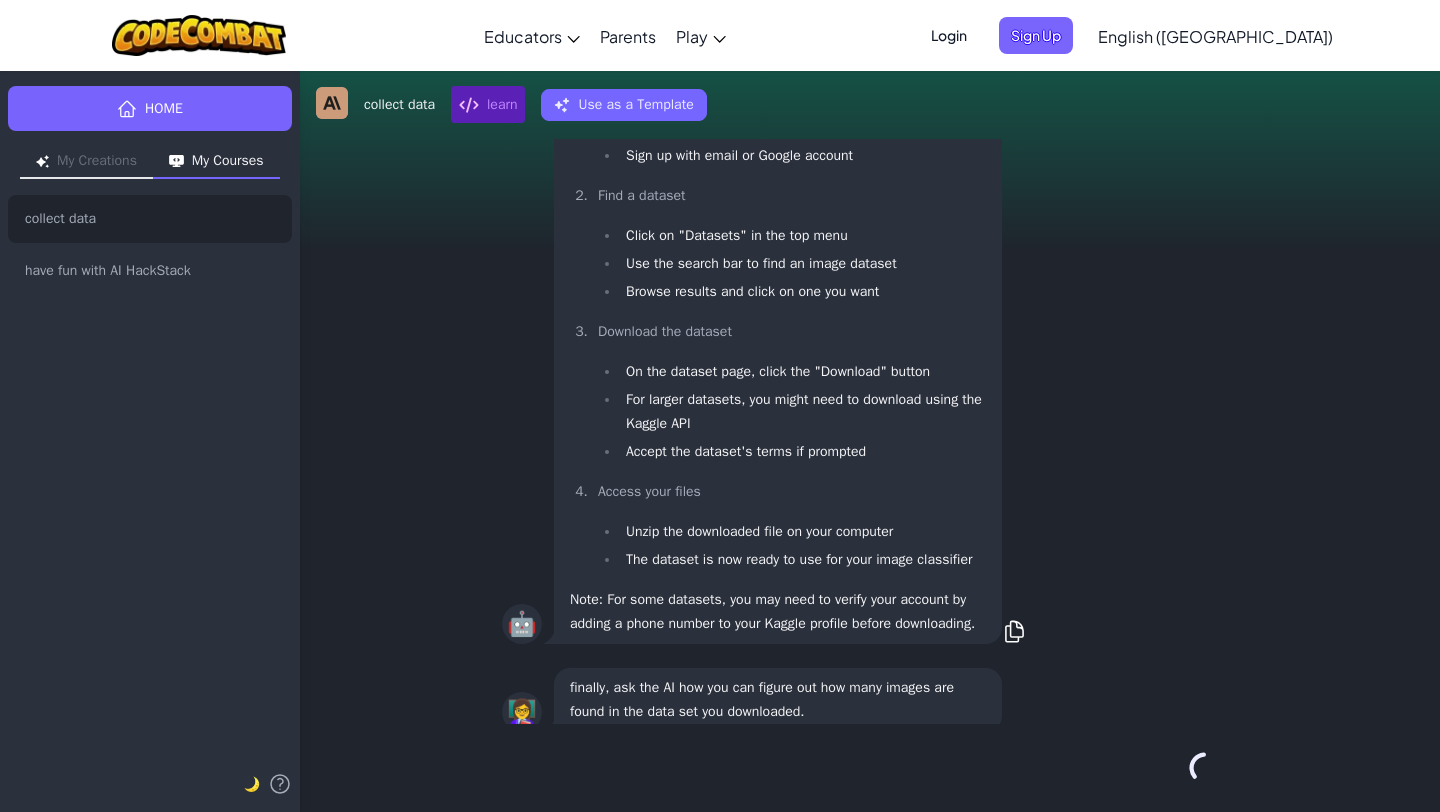 scroll, scrollTop: 0, scrollLeft: 0, axis: both 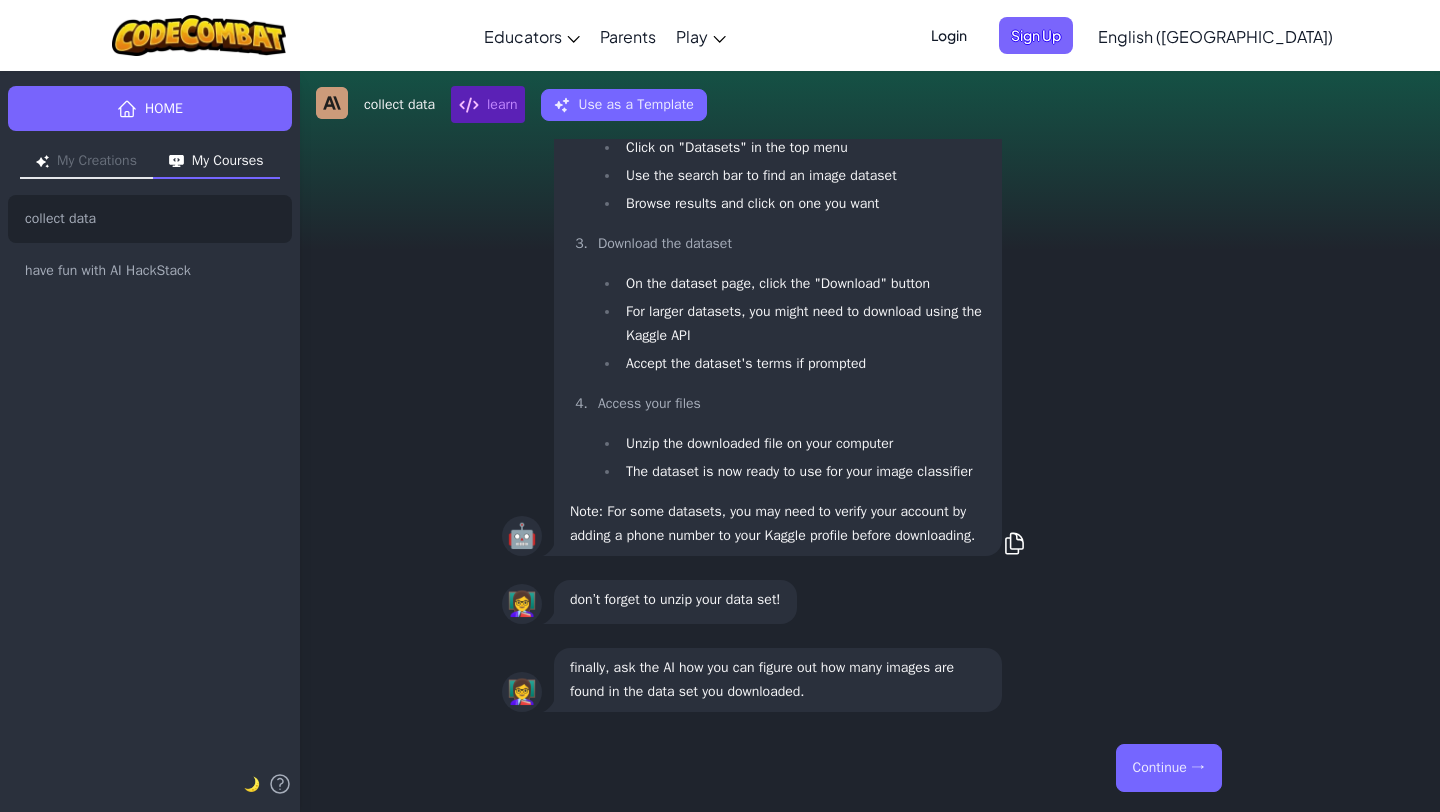 click on "Continue →" at bounding box center [1169, 768] 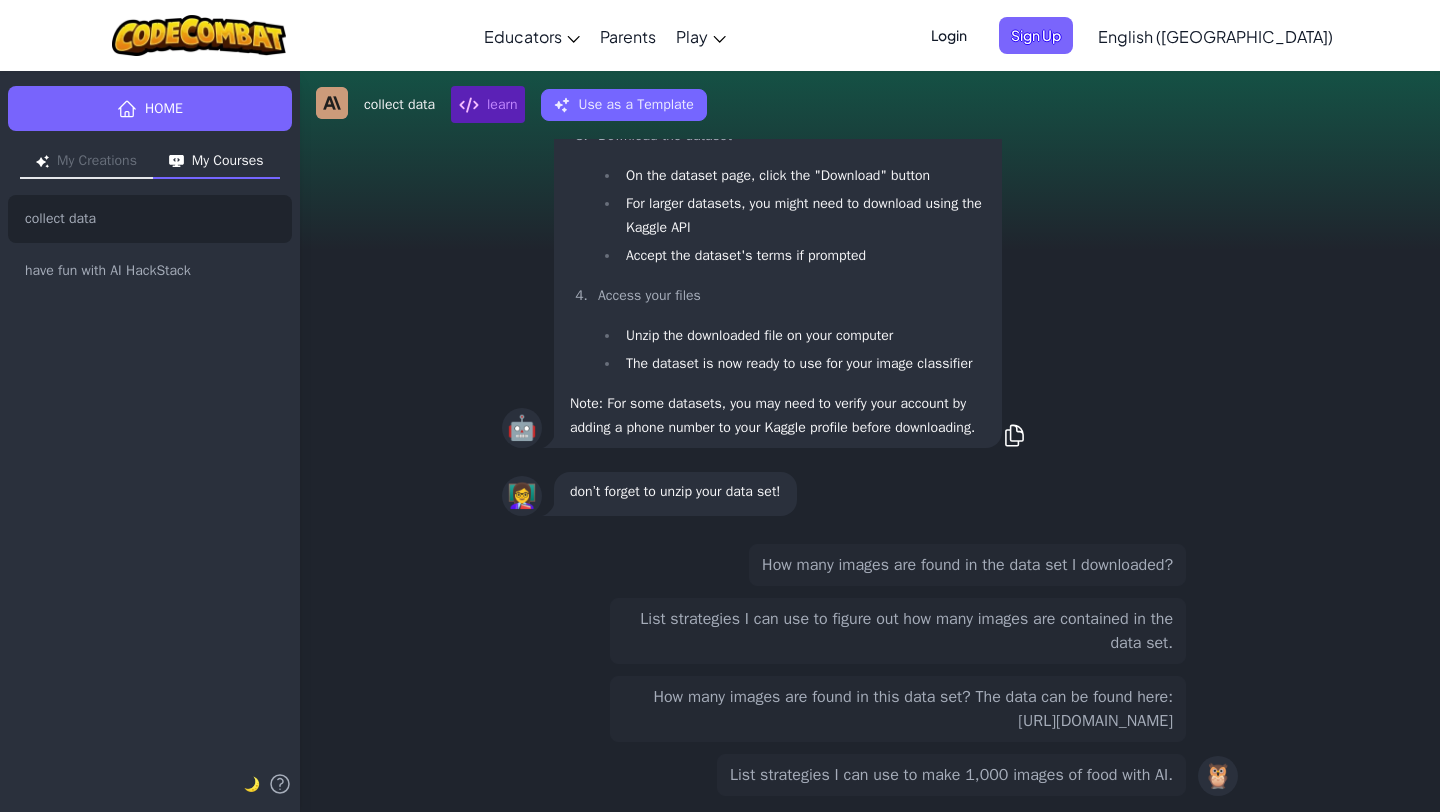 scroll, scrollTop: -107, scrollLeft: 0, axis: vertical 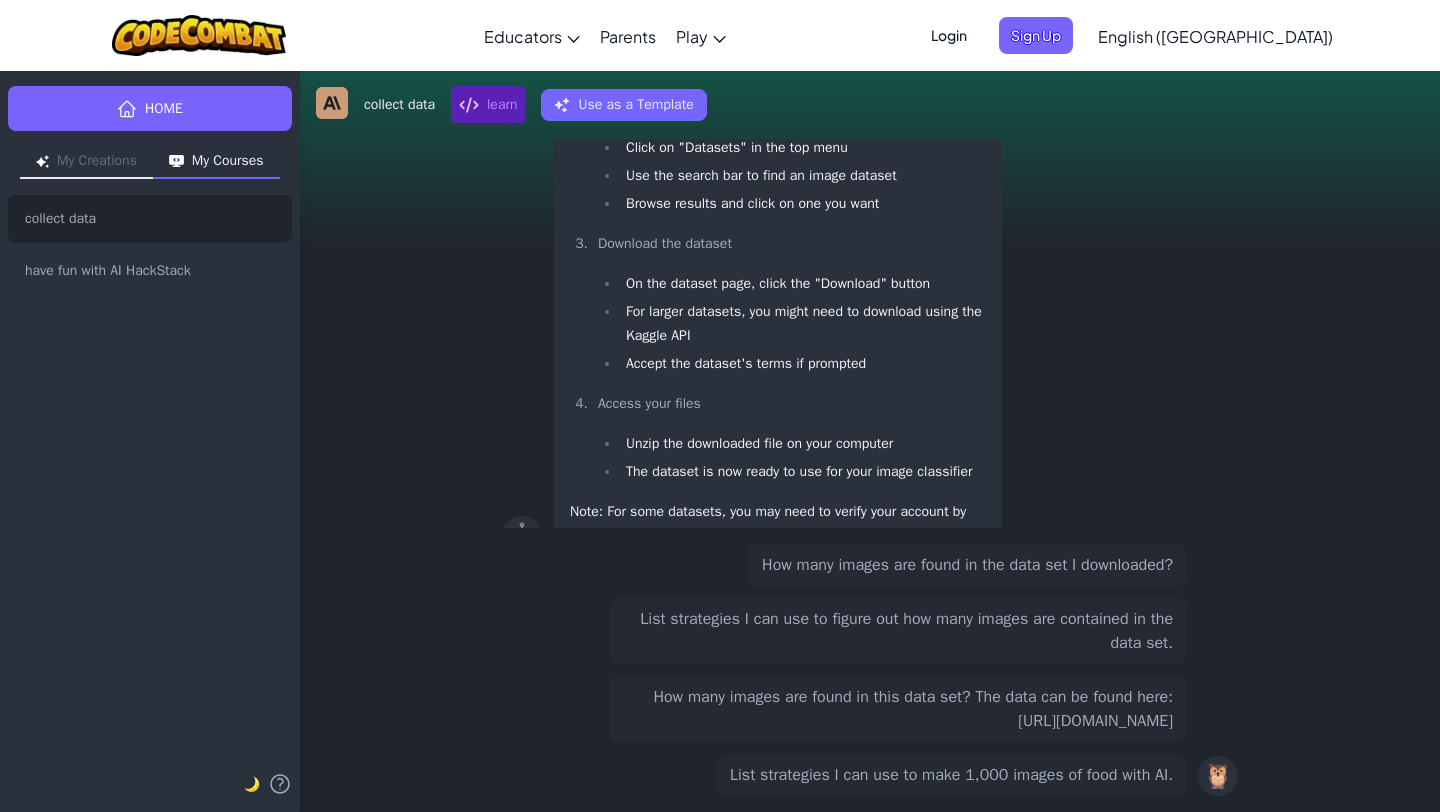 click on "List strategies I can use to figure out how many images are contained in the data set." at bounding box center (898, 631) 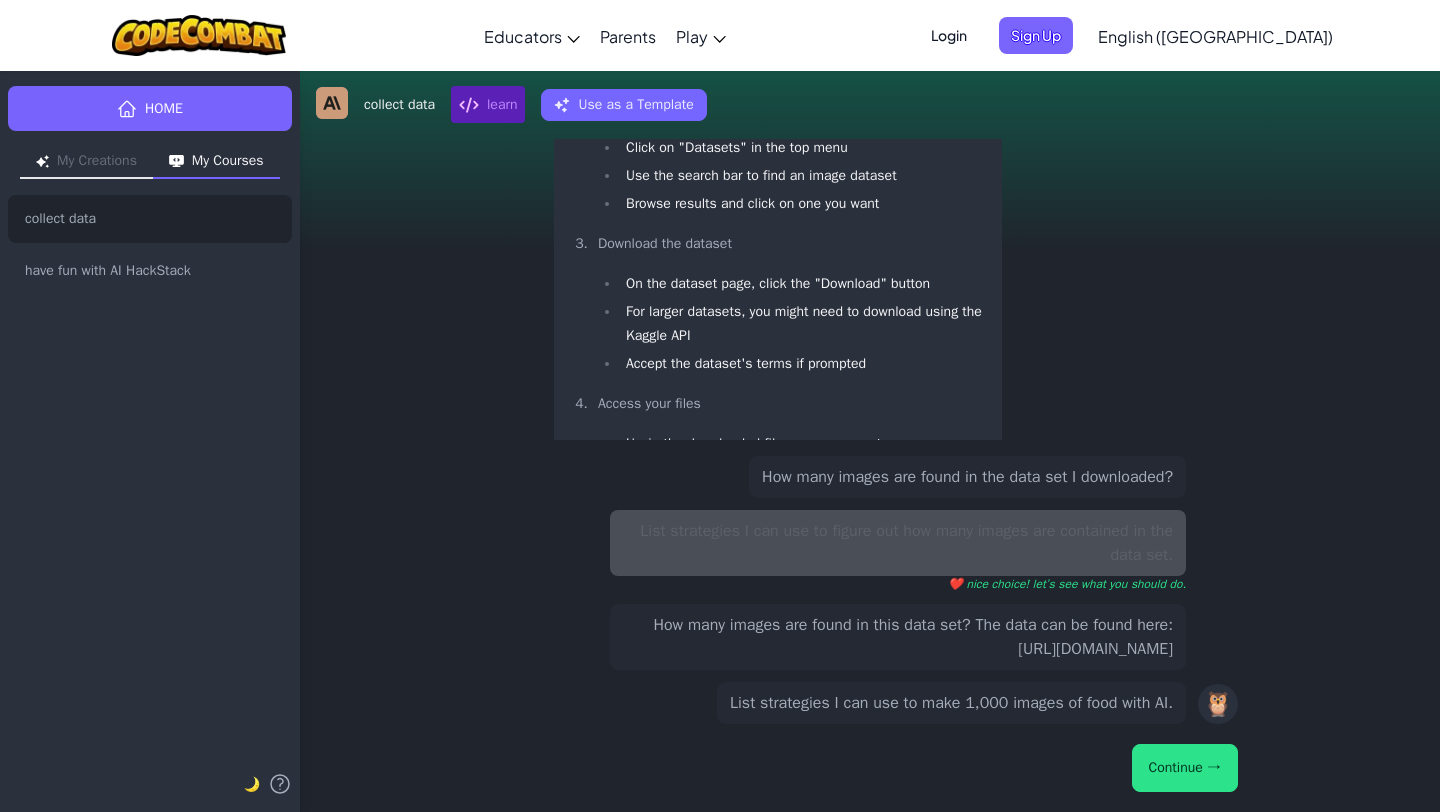 click on "Continue →" at bounding box center (1185, 768) 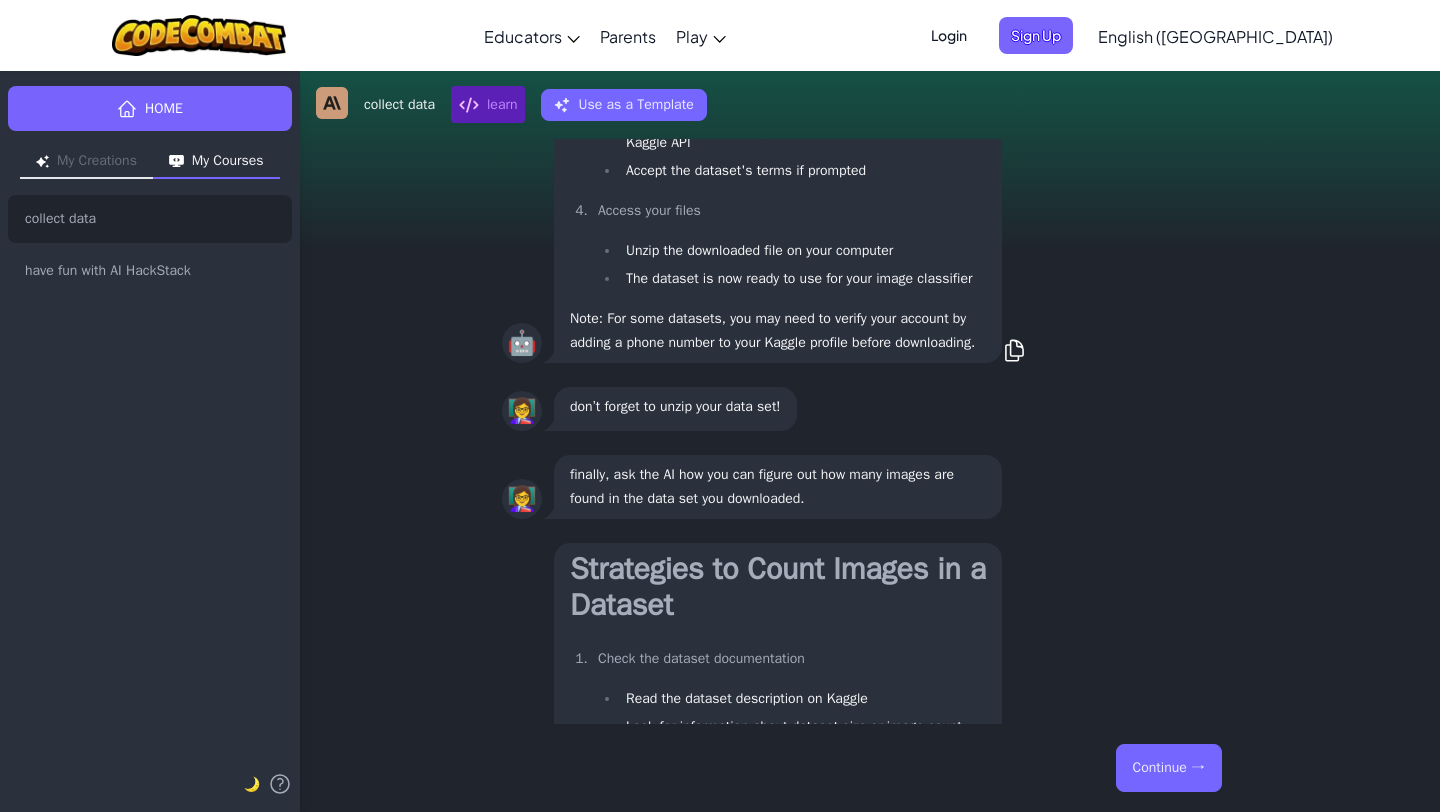 scroll, scrollTop: 0, scrollLeft: 0, axis: both 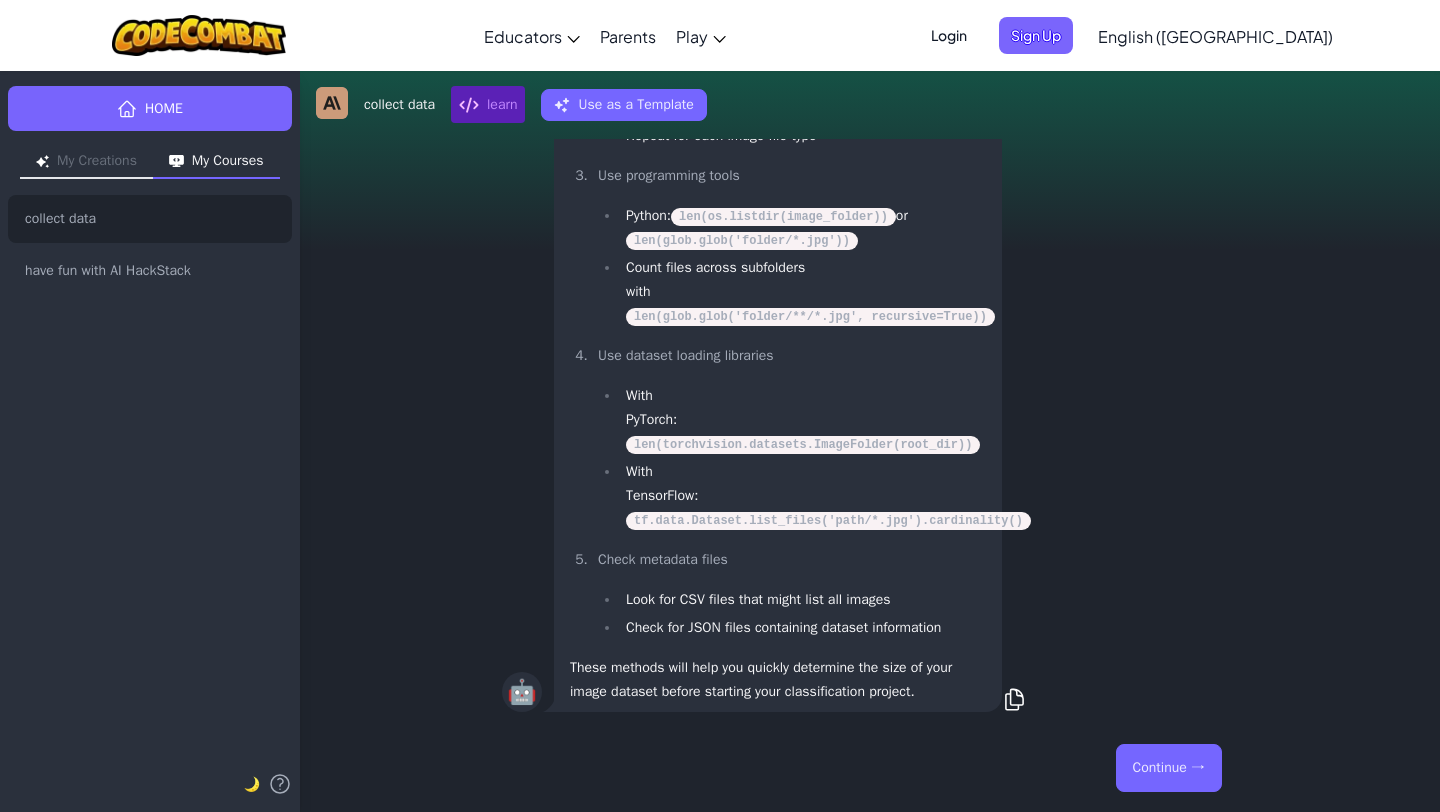 click on "Continue →" at bounding box center [1169, 768] 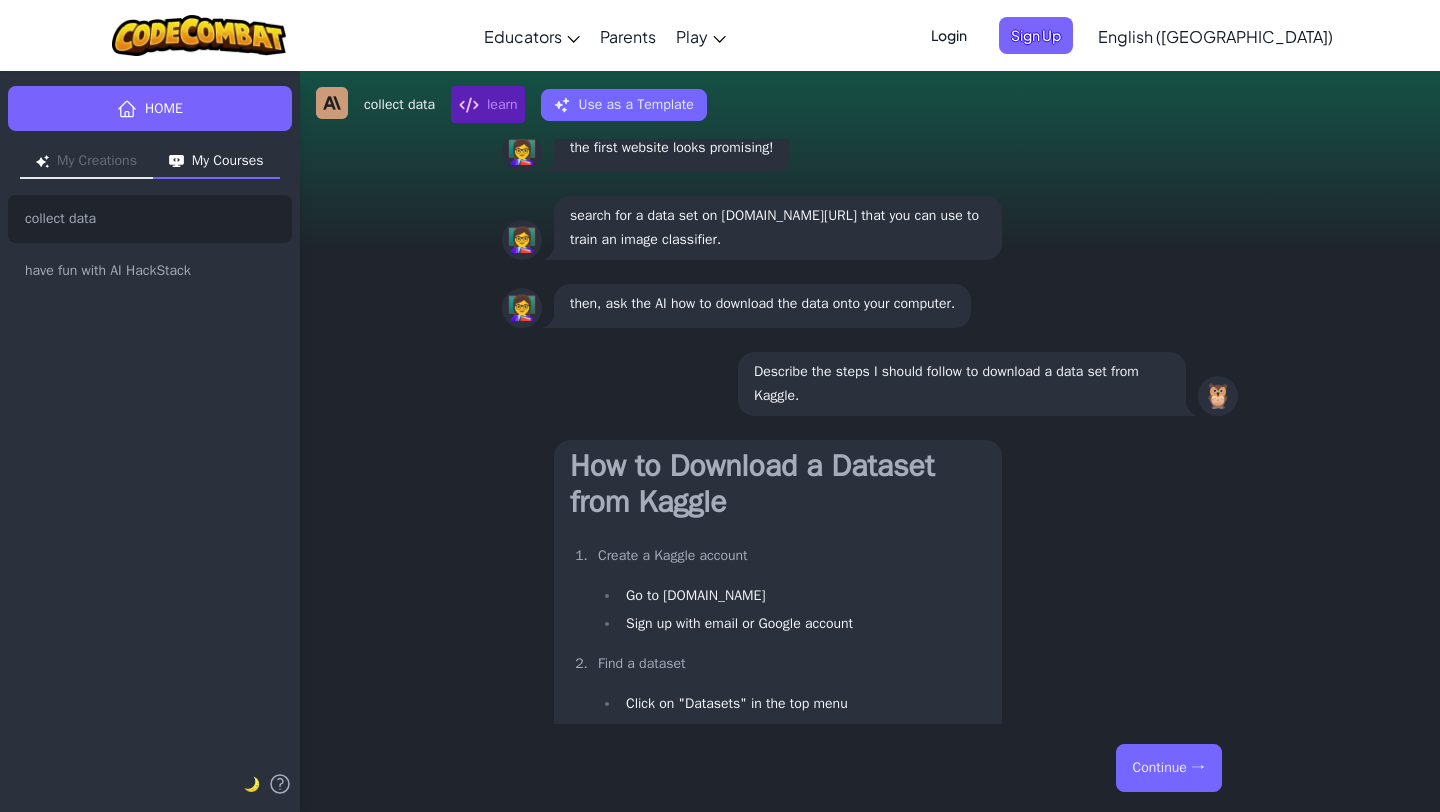 scroll, scrollTop: 0, scrollLeft: 0, axis: both 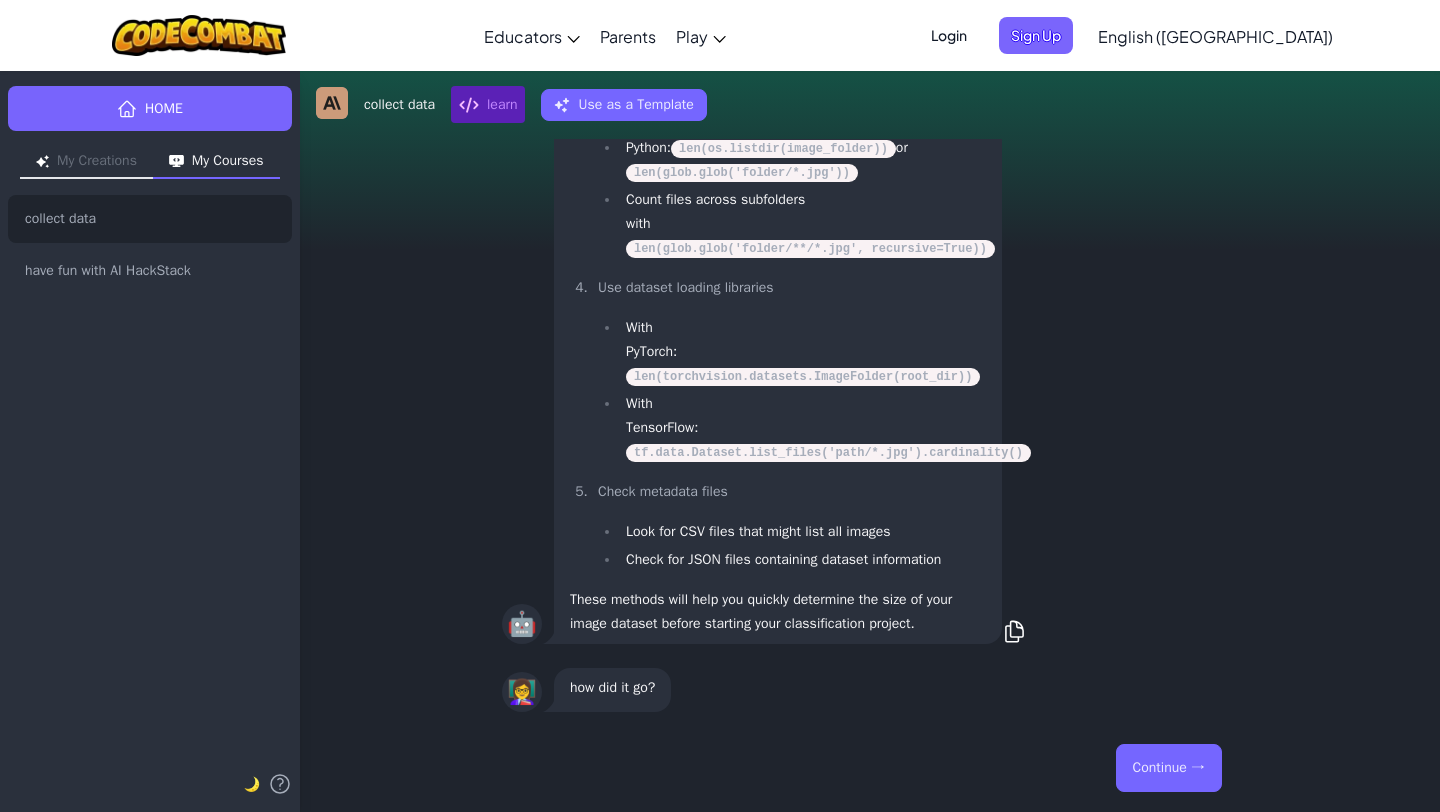 click on "Continue →" at bounding box center (1169, 768) 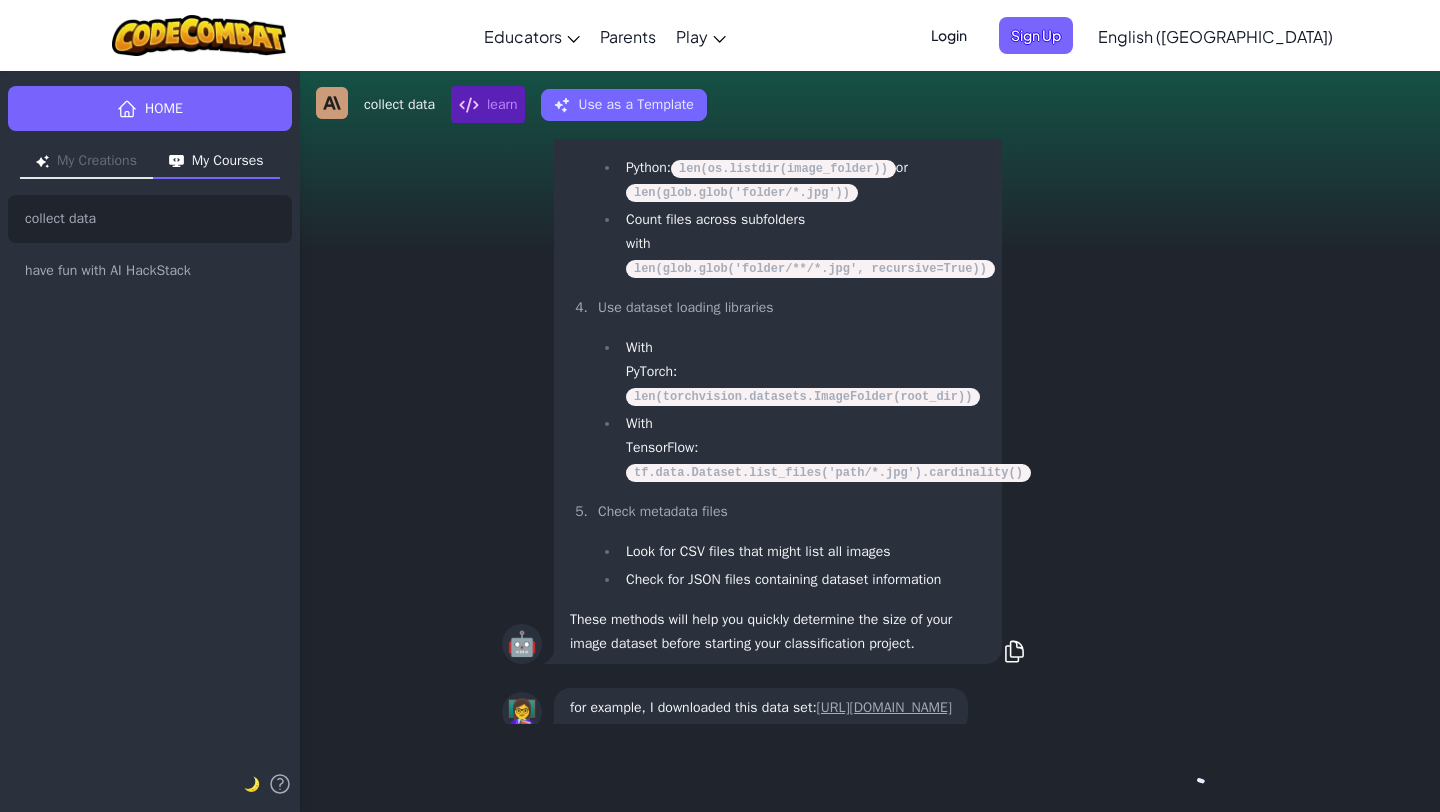 scroll, scrollTop: 0, scrollLeft: 0, axis: both 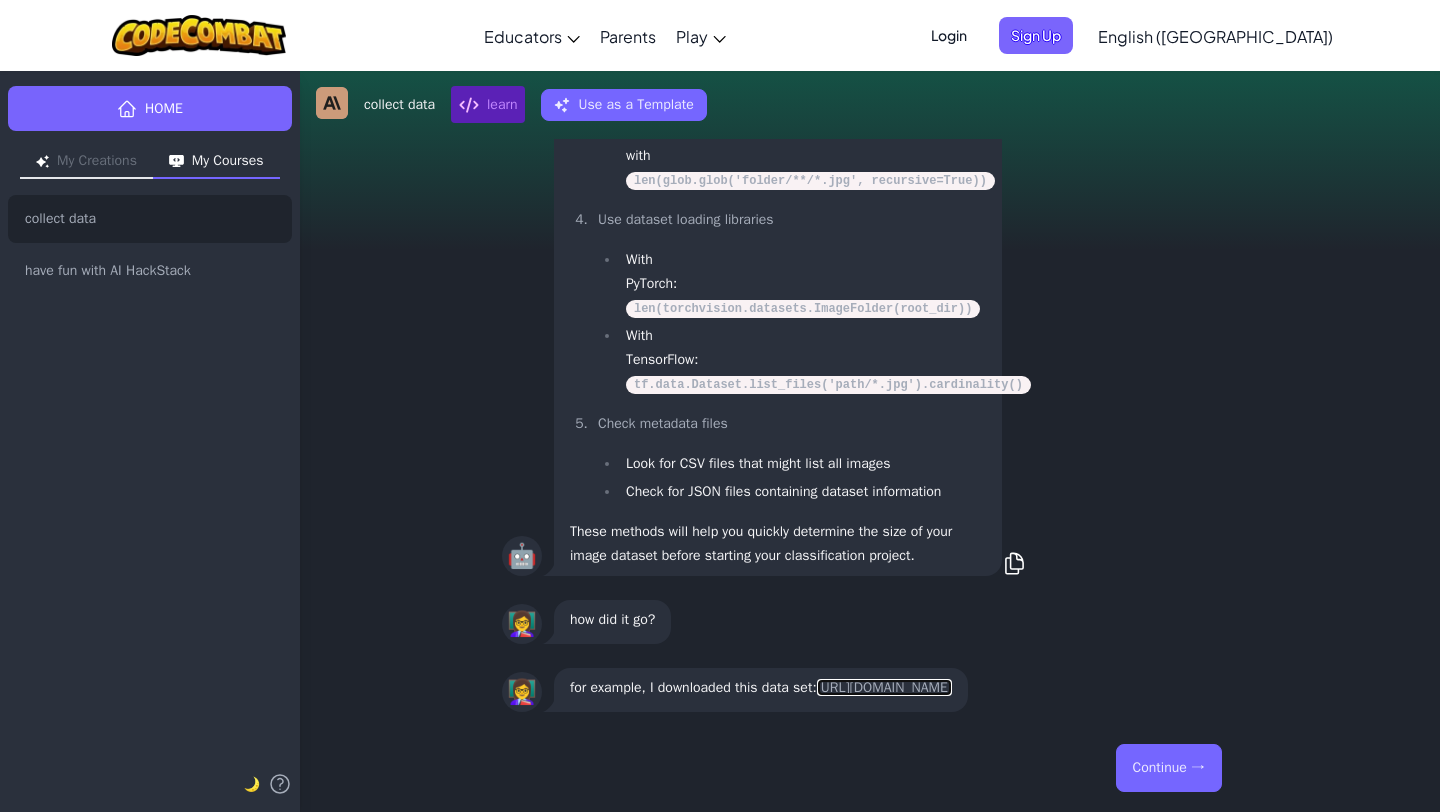 click on "[URL][DOMAIN_NAME]" at bounding box center [884, 687] 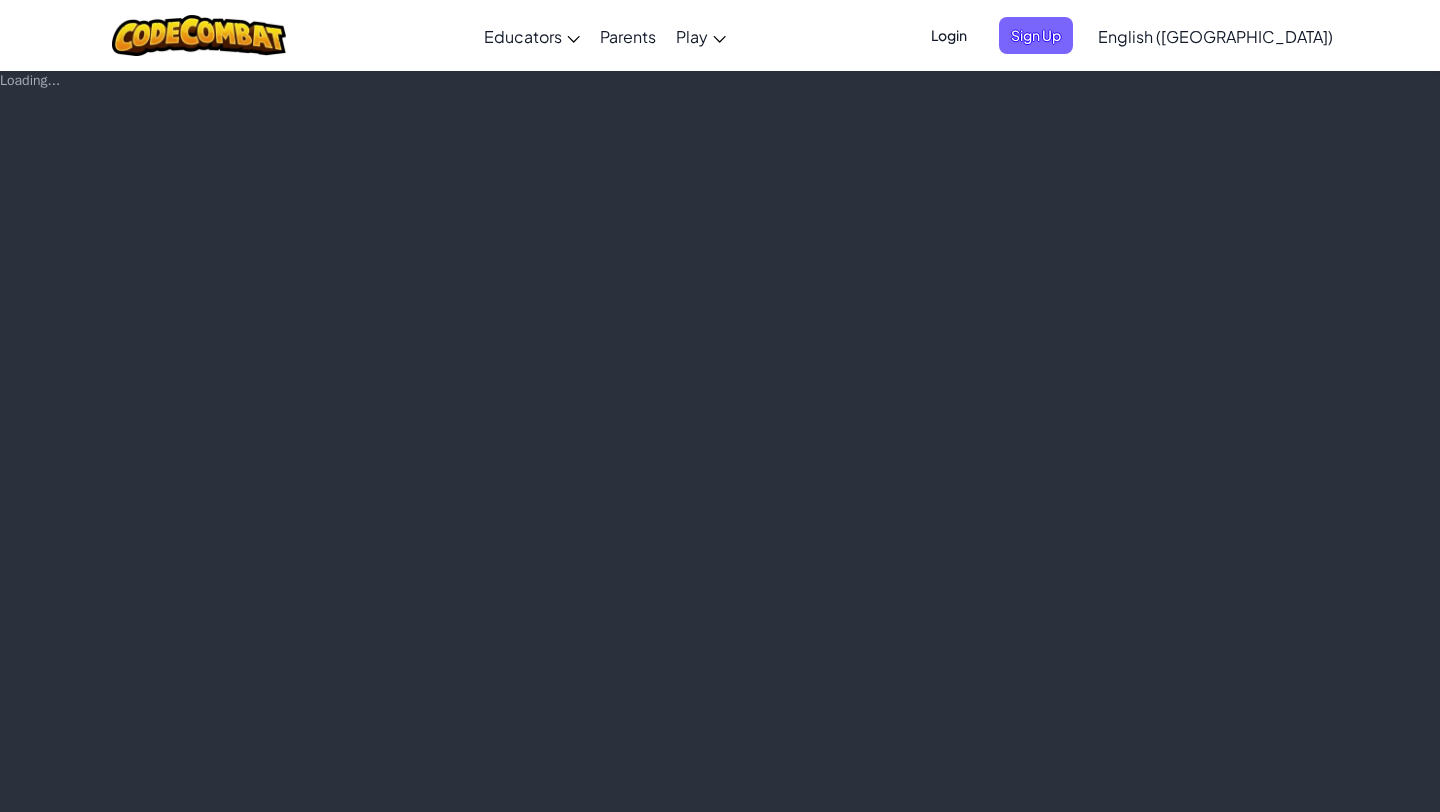 scroll, scrollTop: 0, scrollLeft: 0, axis: both 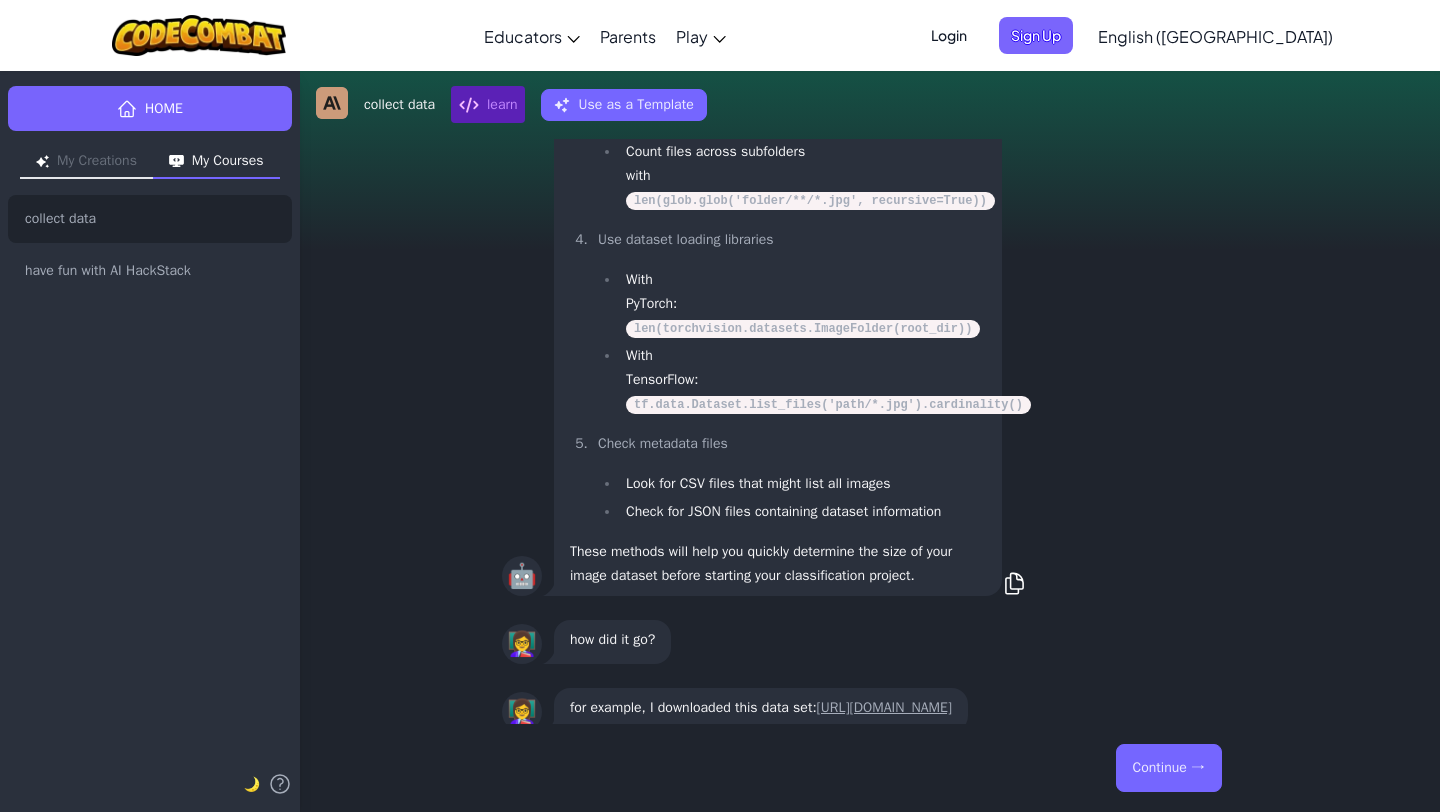 click on "Continue →" at bounding box center [1169, 768] 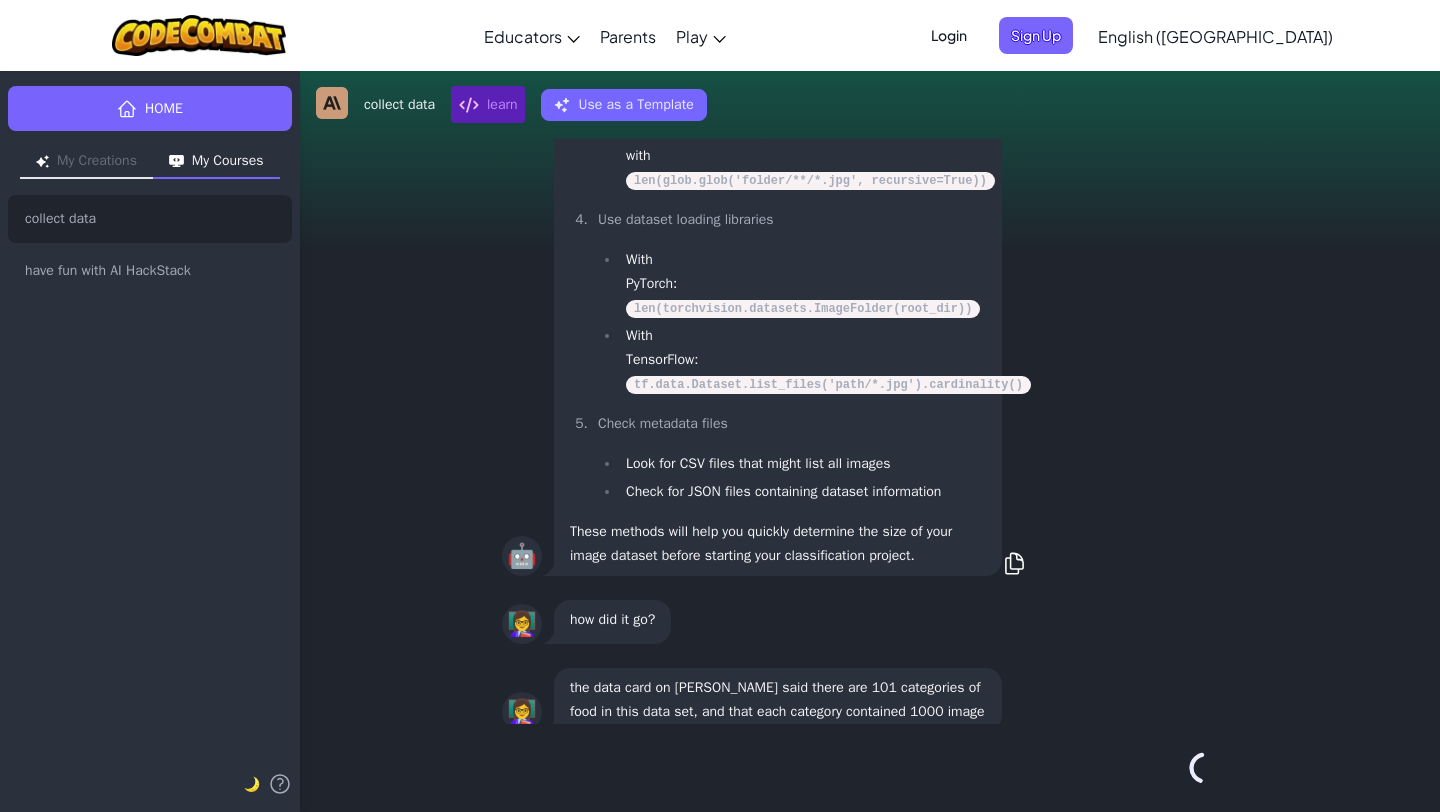 scroll, scrollTop: 0, scrollLeft: 0, axis: both 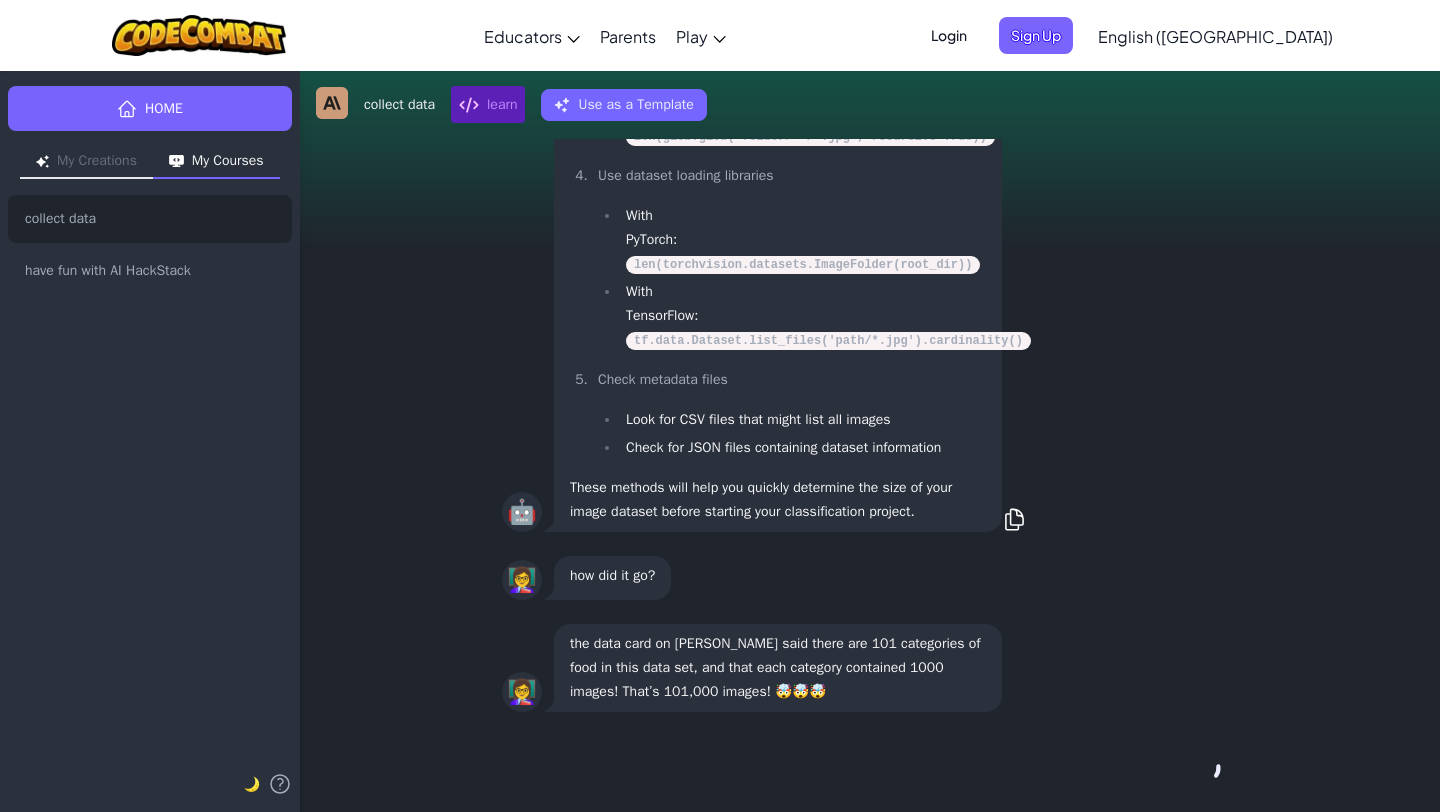 click on "Continue →" at bounding box center (870, 768) 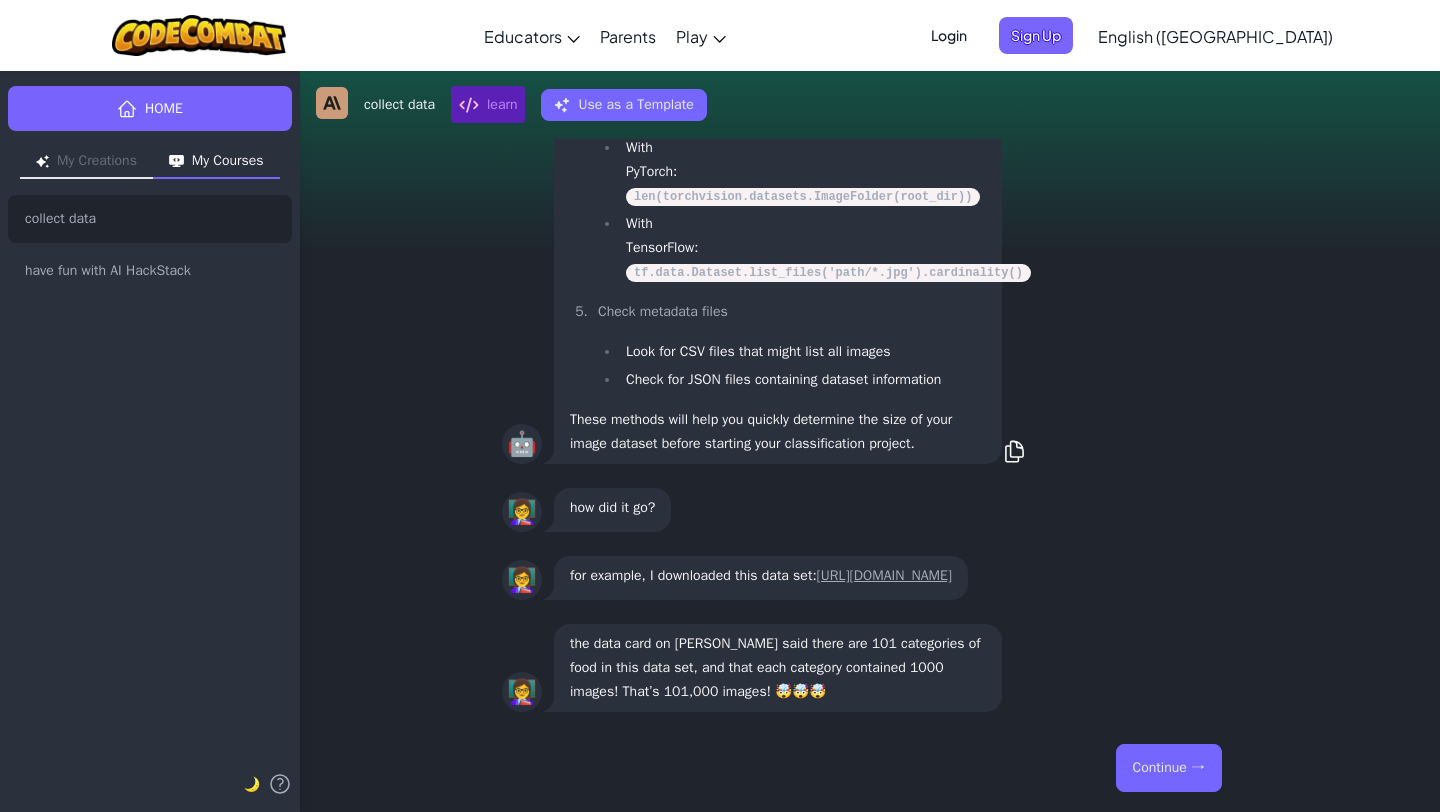 click on "Continue →" at bounding box center (1169, 768) 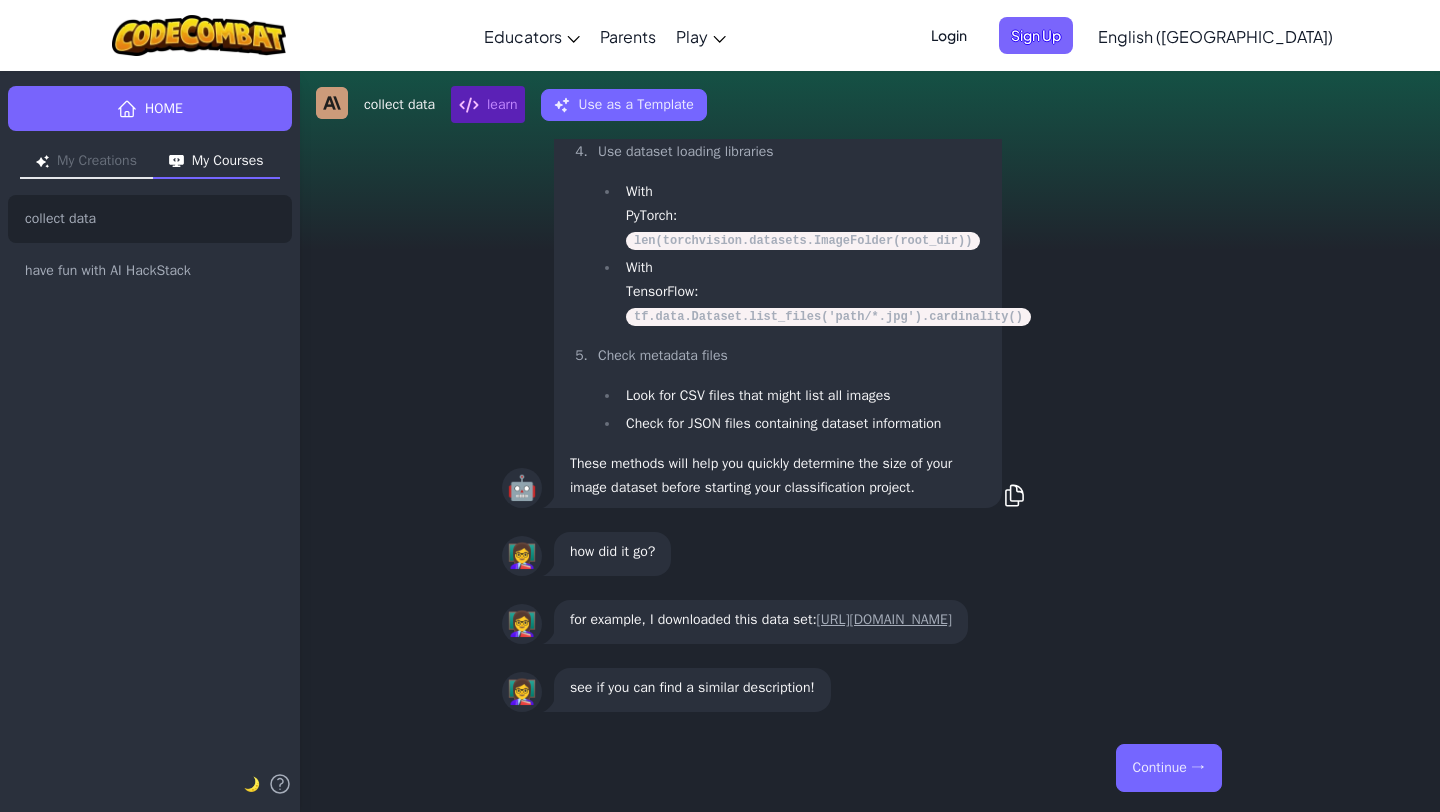 click on "Continue →" at bounding box center [1169, 768] 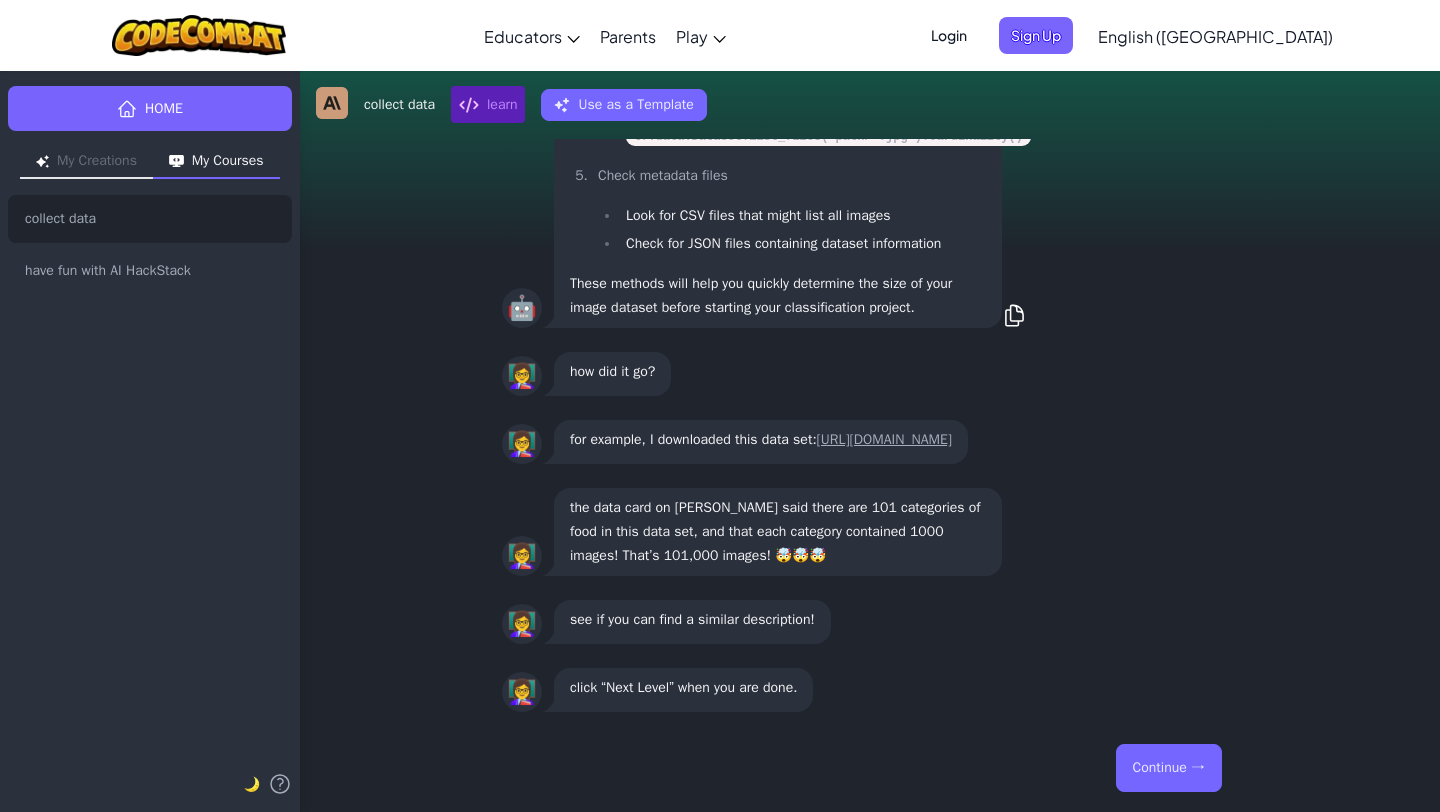 click on "Continue →" at bounding box center (1169, 768) 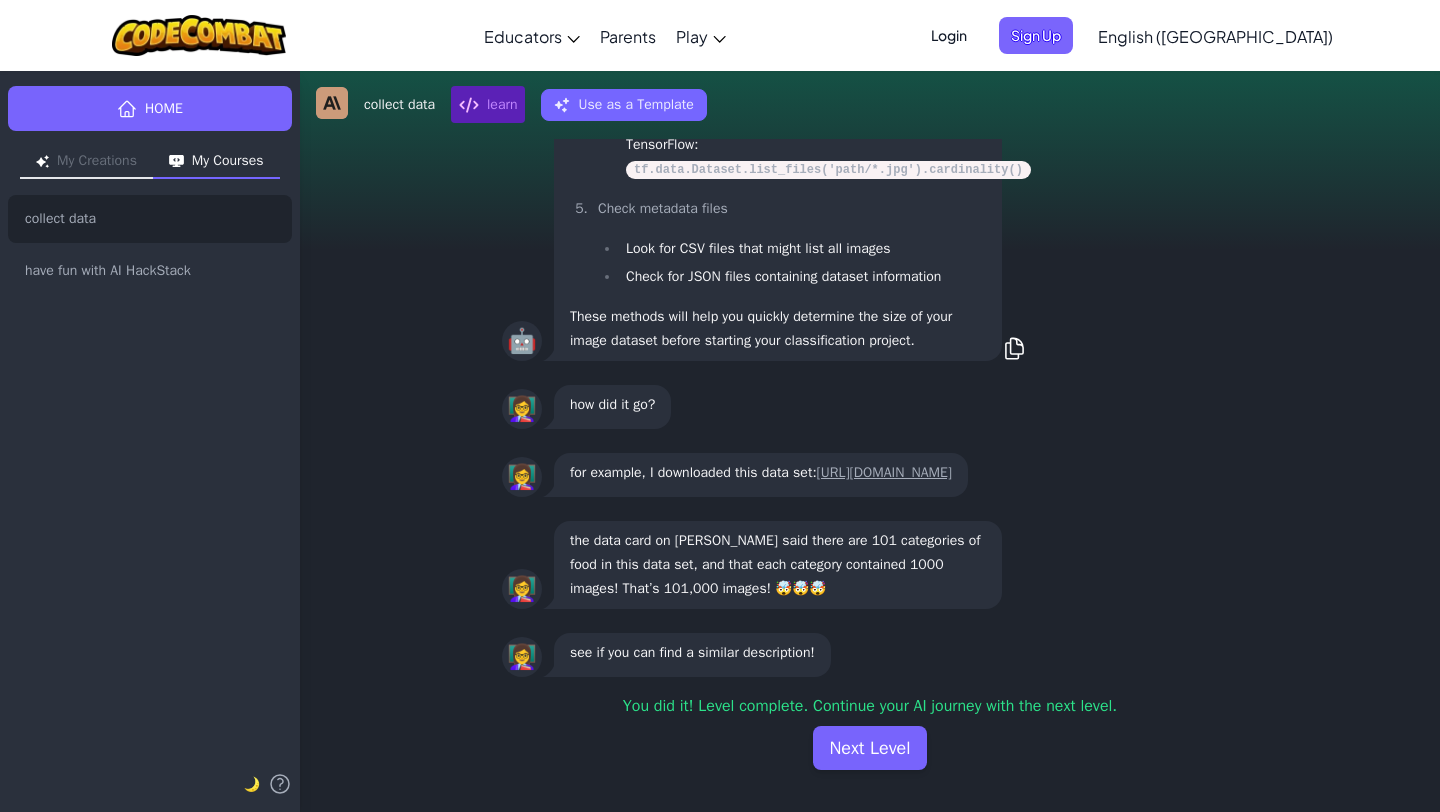 scroll, scrollTop: 0, scrollLeft: 0, axis: both 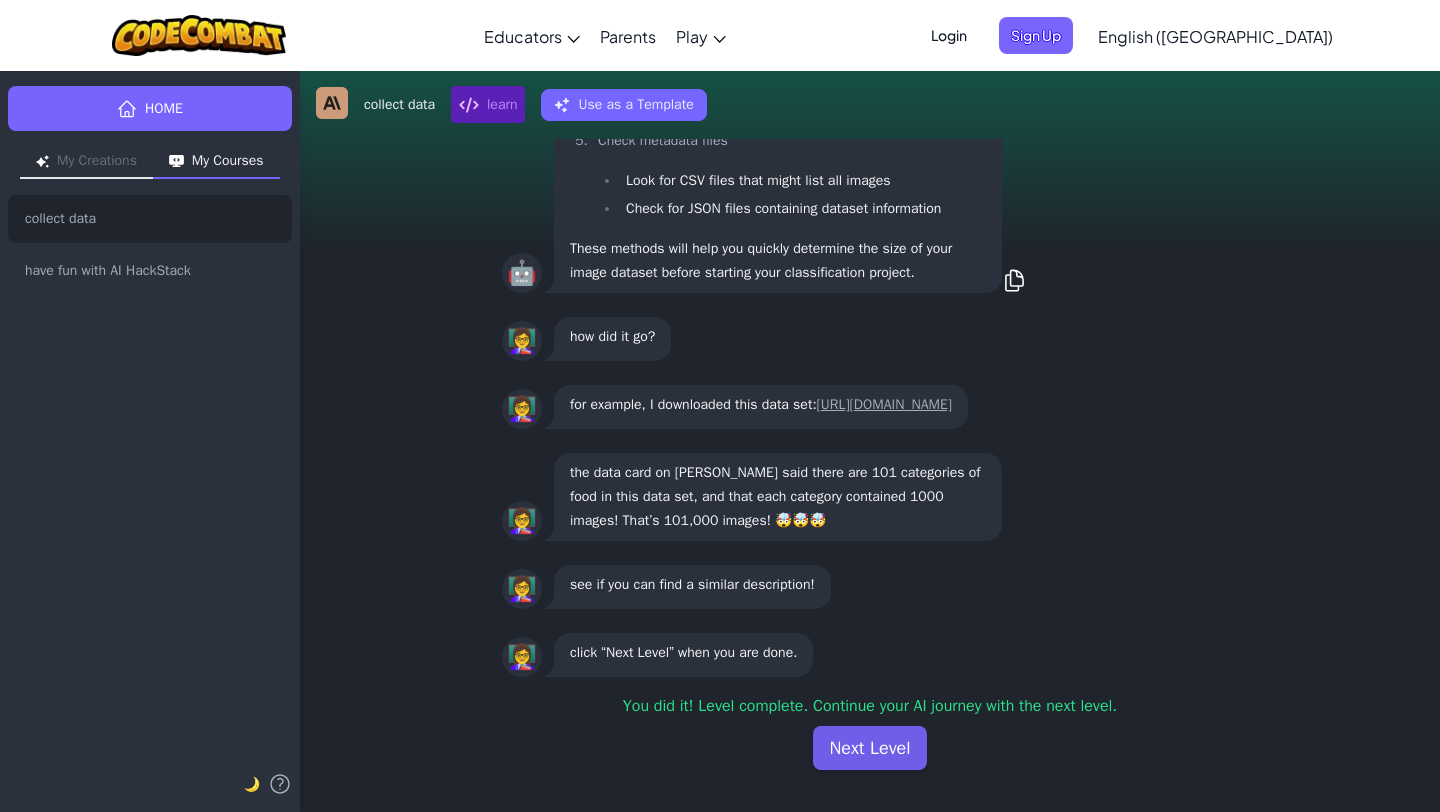 click on "Next Level" at bounding box center [869, 748] 